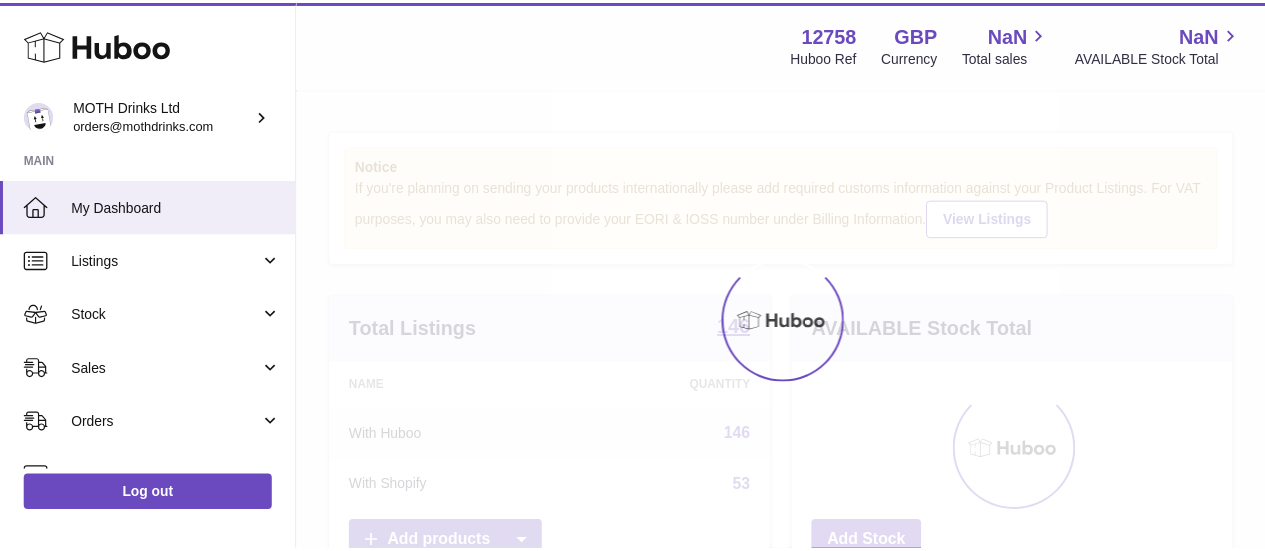 scroll, scrollTop: 0, scrollLeft: 0, axis: both 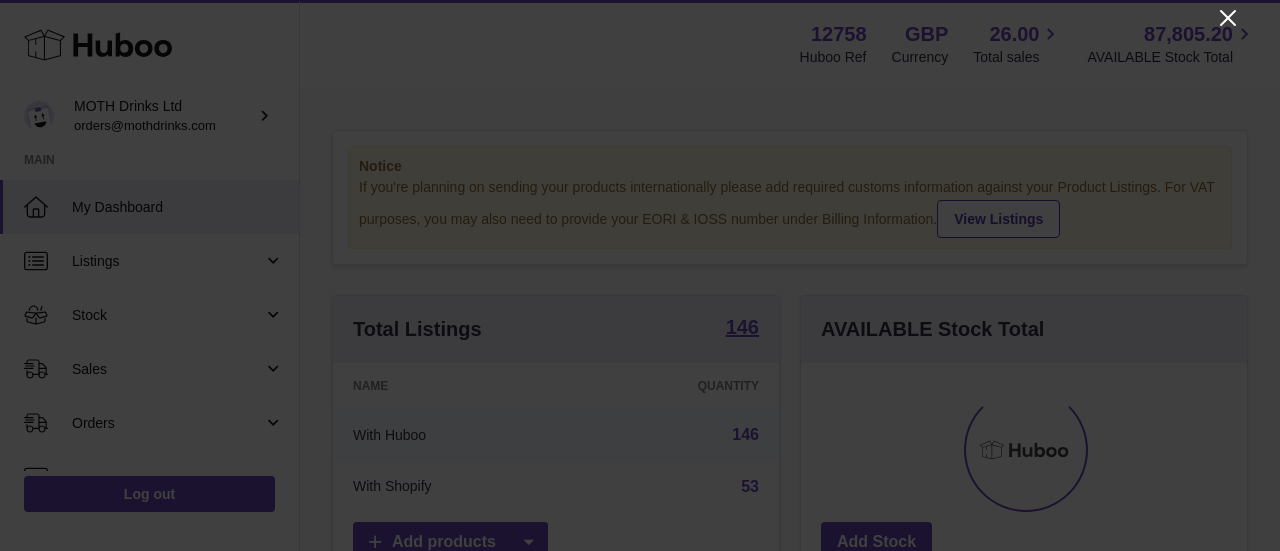click 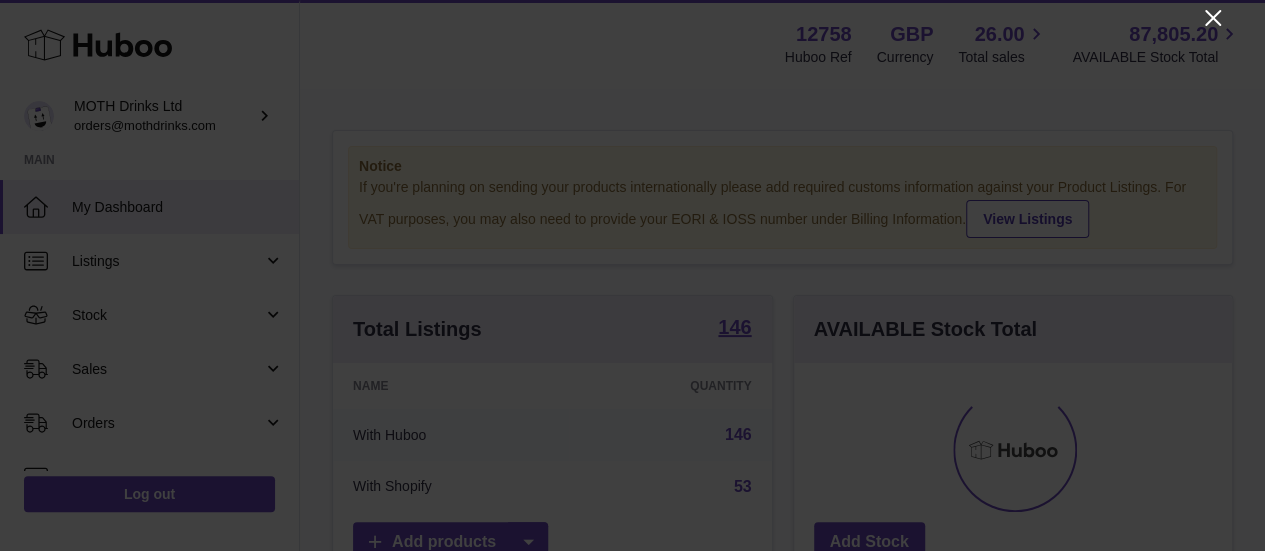 scroll, scrollTop: 312, scrollLeft: 438, axis: both 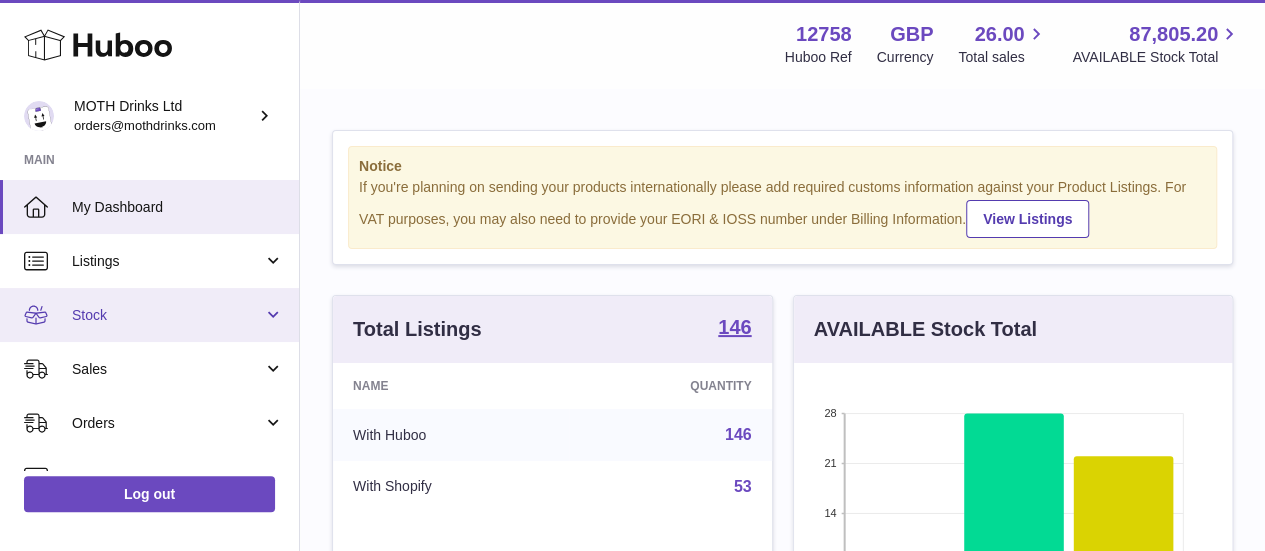 click on "Stock" at bounding box center [149, 315] 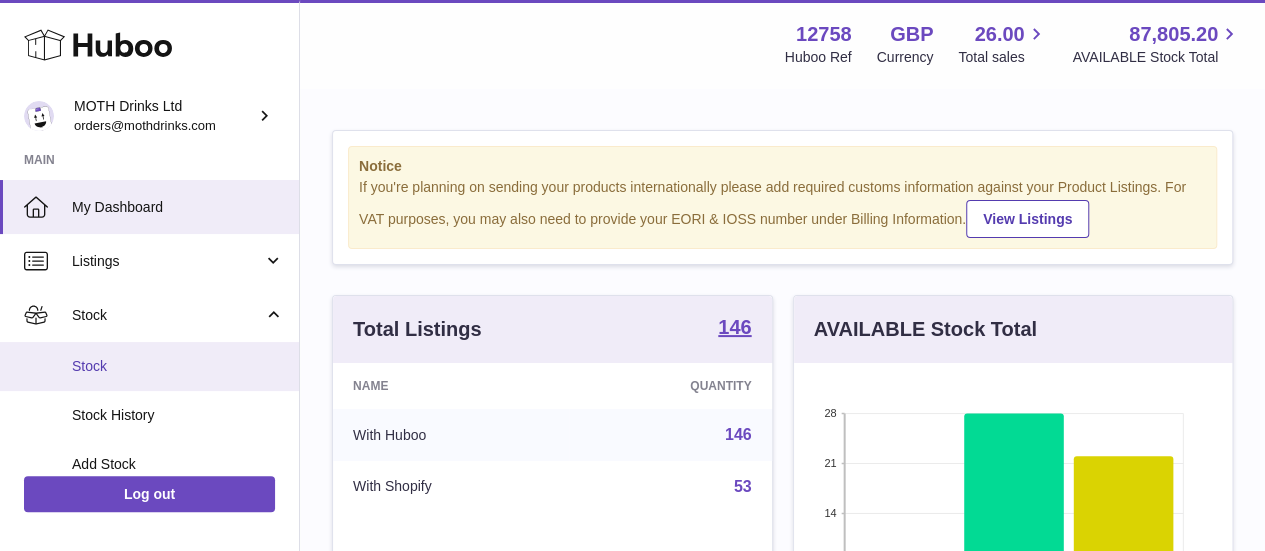click on "Stock" at bounding box center (178, 366) 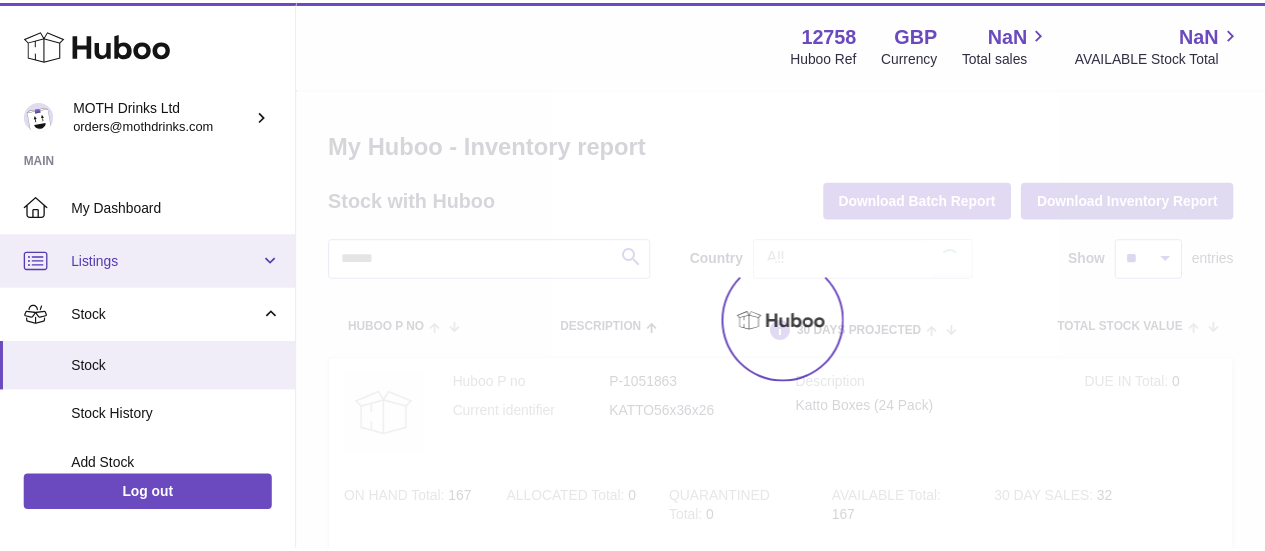 scroll, scrollTop: 0, scrollLeft: 0, axis: both 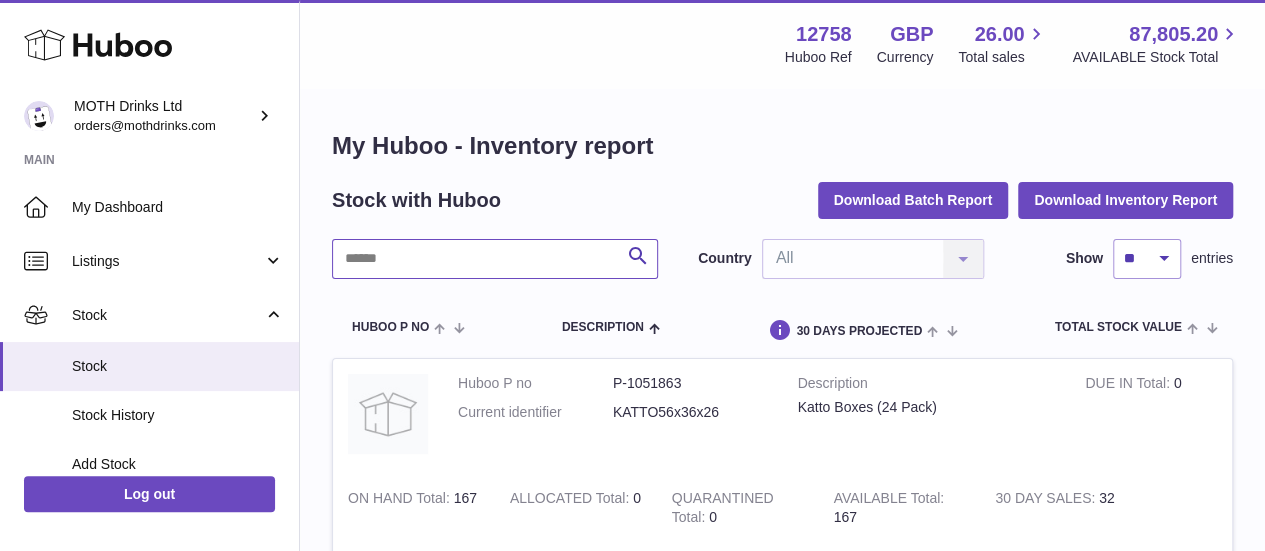click at bounding box center (495, 259) 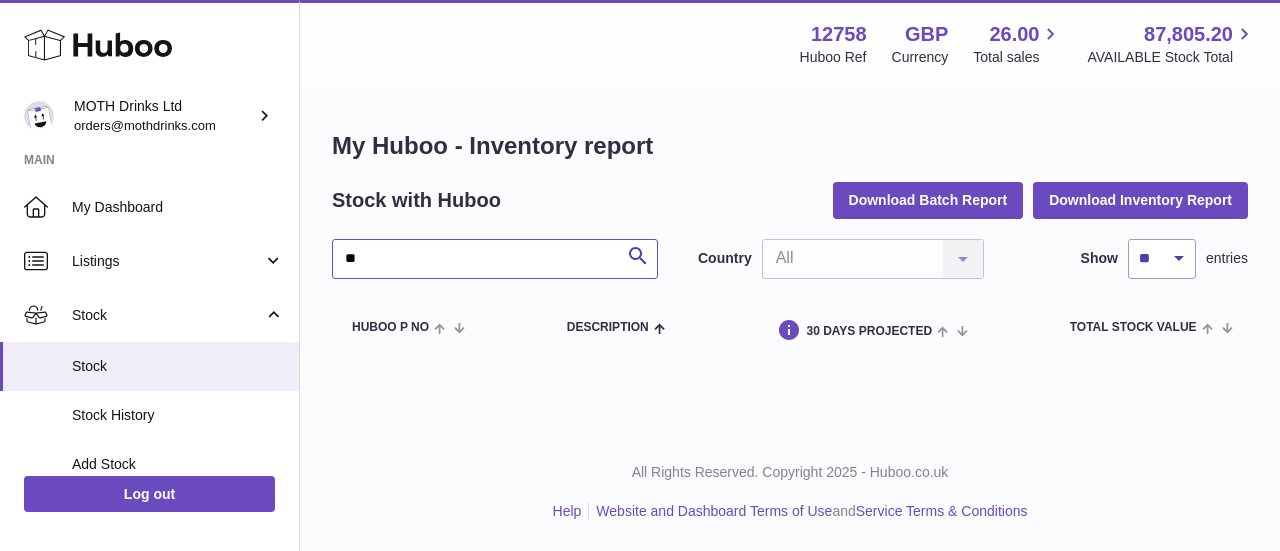 type on "*" 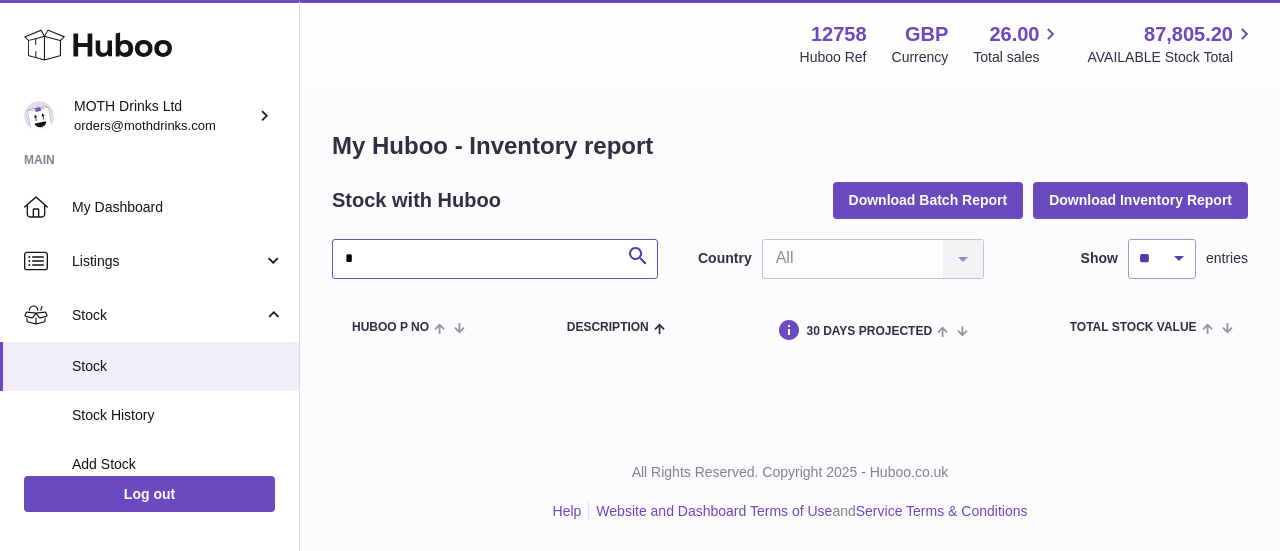 type 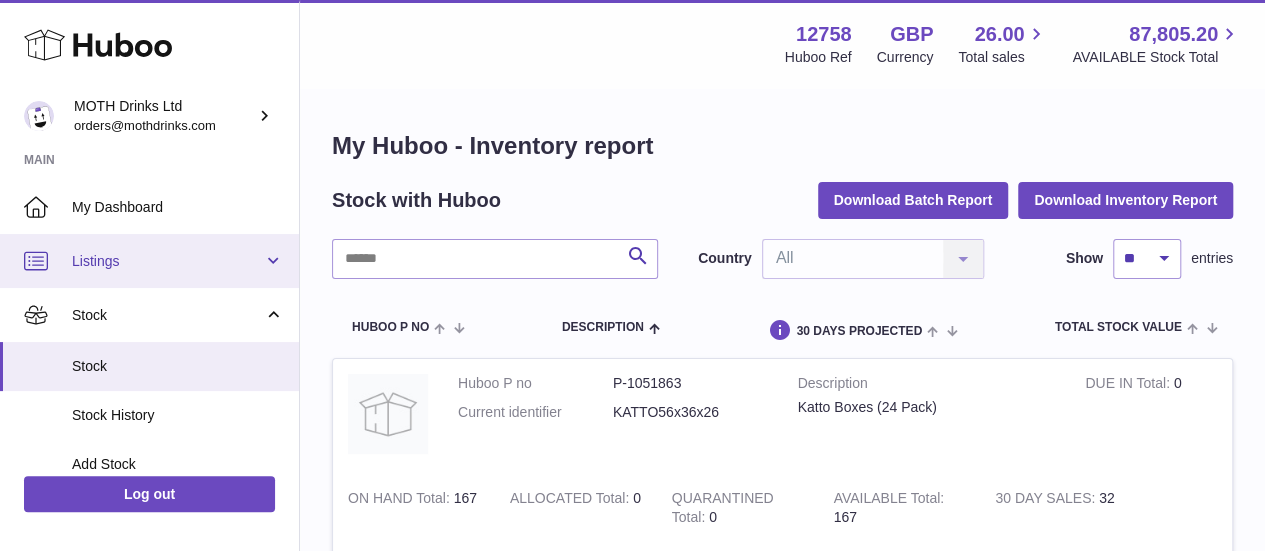 click on "Listings" at bounding box center (167, 261) 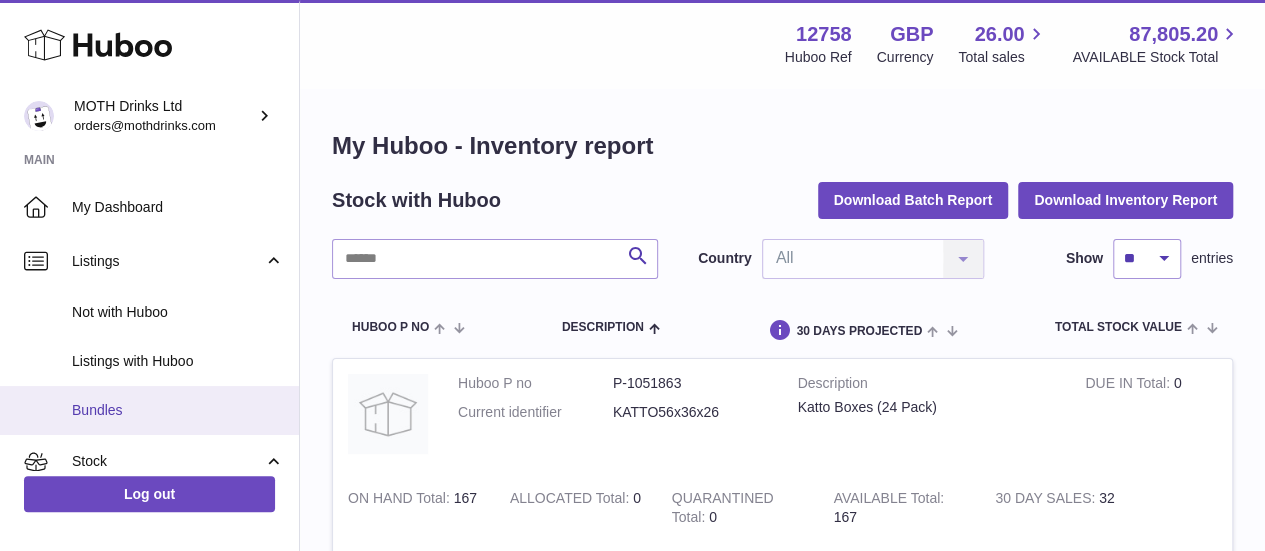 click on "Bundles" at bounding box center [149, 410] 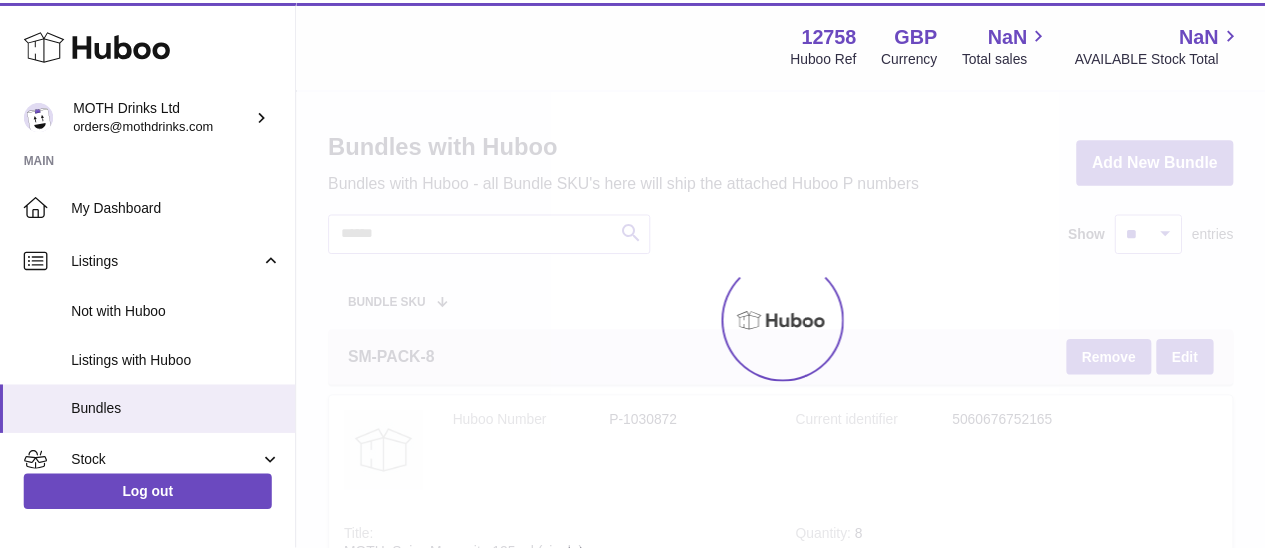 scroll, scrollTop: 0, scrollLeft: 0, axis: both 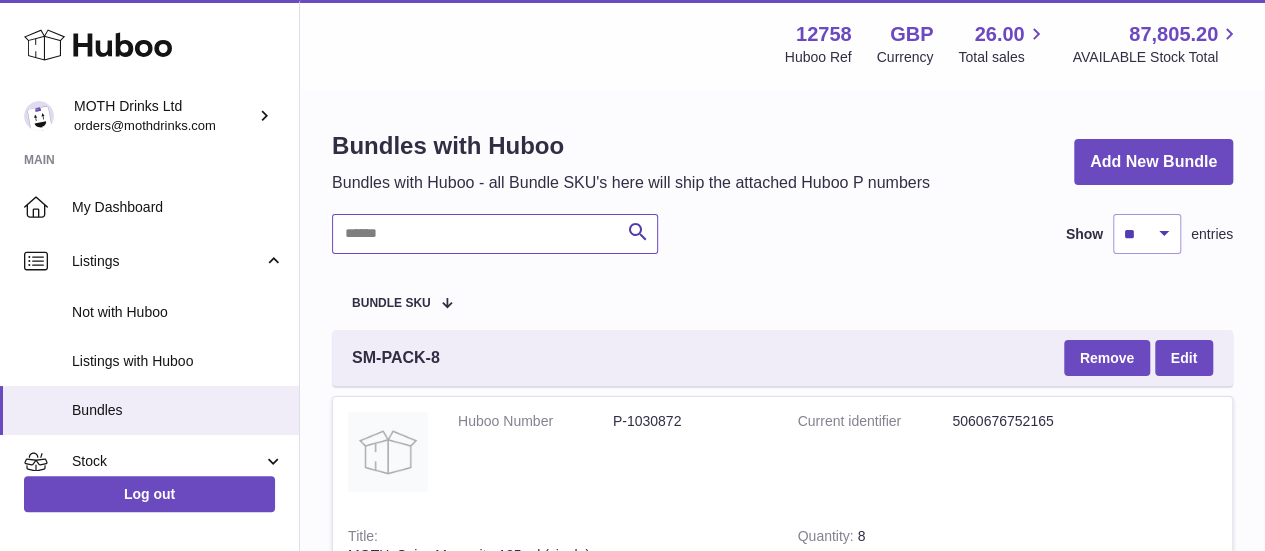 click at bounding box center (495, 234) 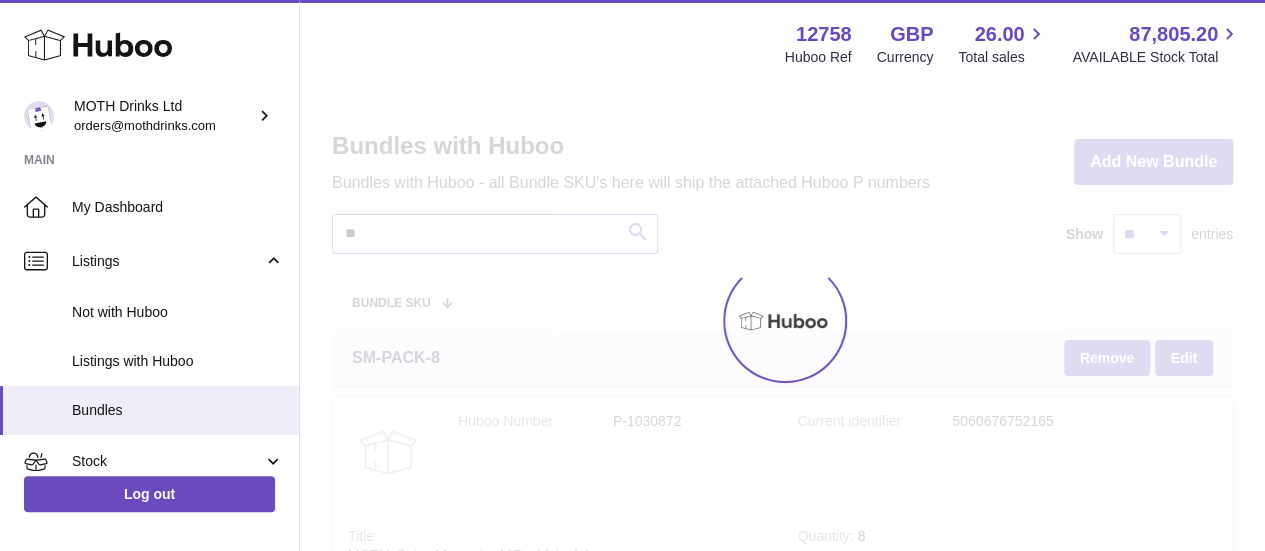type on "*" 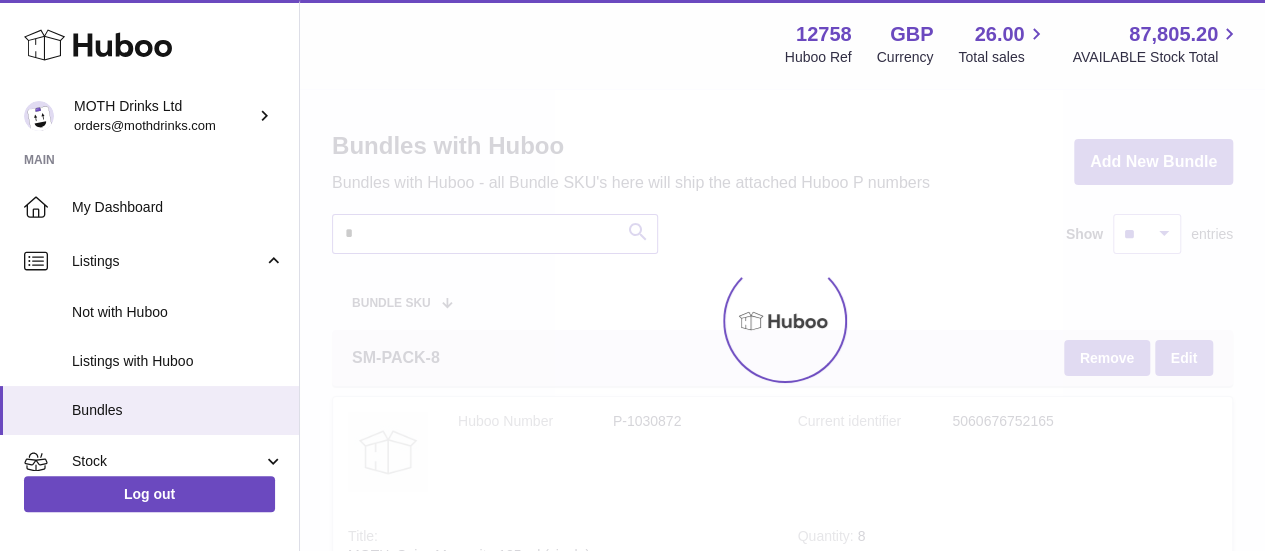 type 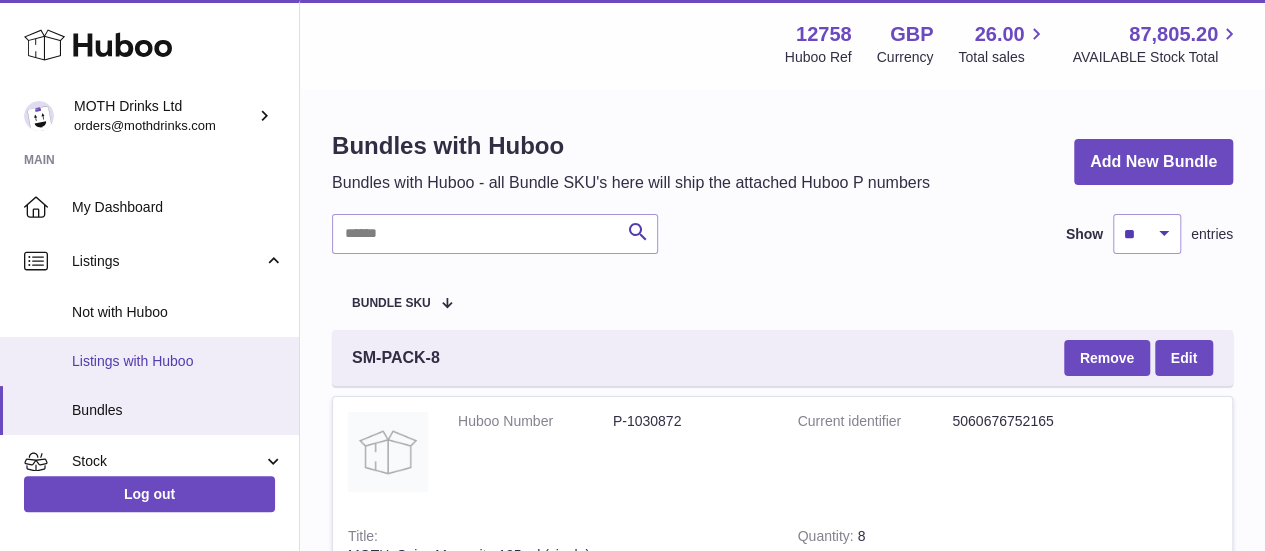 click on "Listings with Huboo" at bounding box center [178, 361] 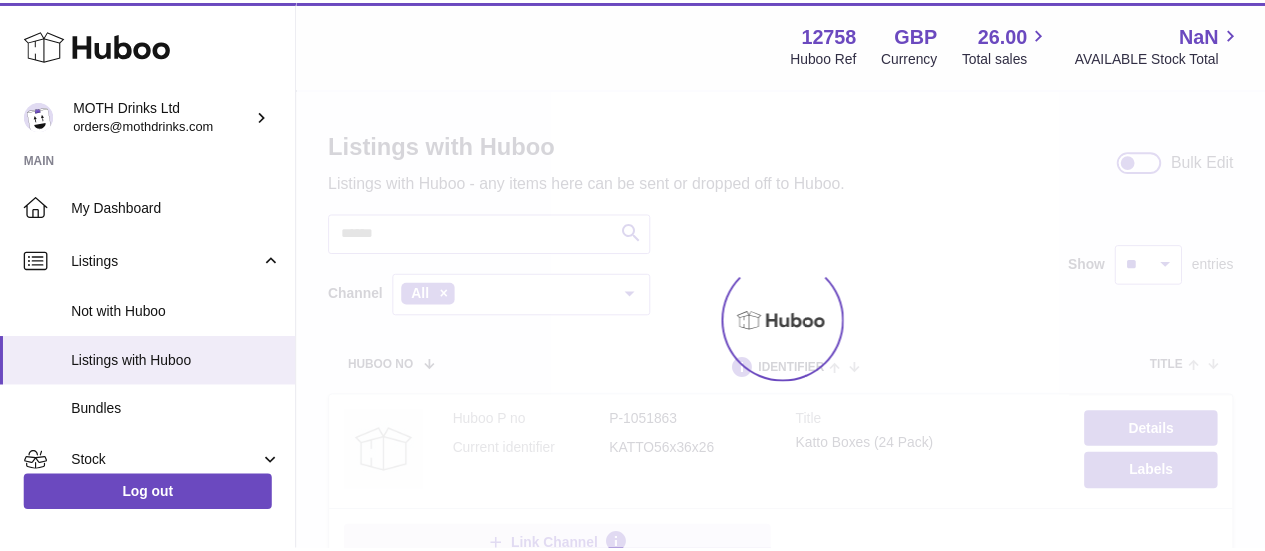 scroll, scrollTop: 0, scrollLeft: 0, axis: both 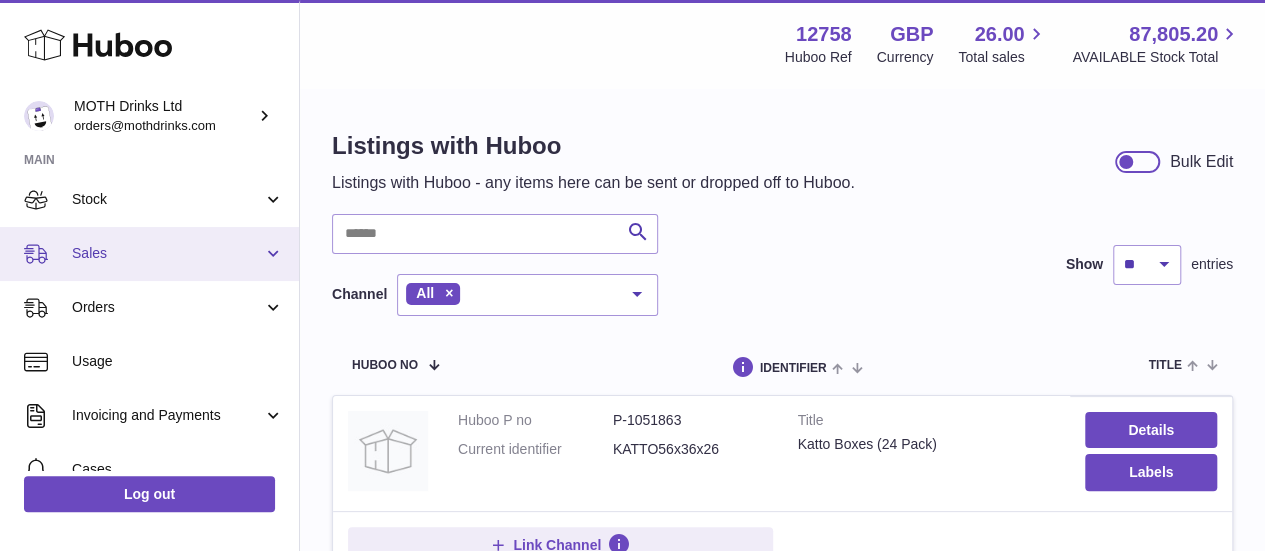 click on "Sales" at bounding box center [167, 253] 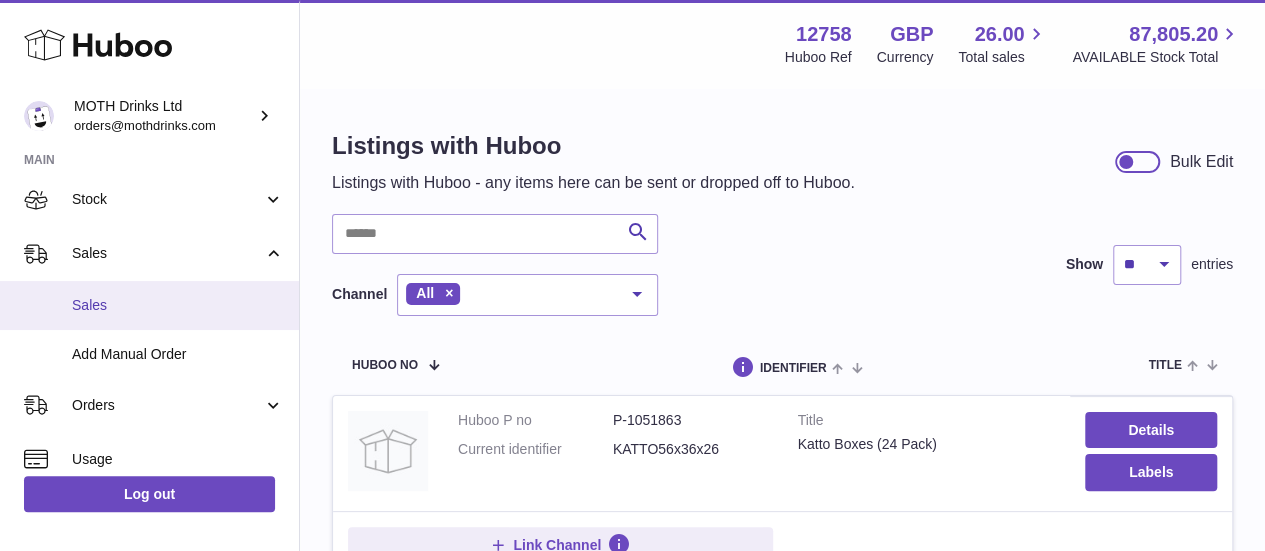 click on "Sales" at bounding box center (178, 305) 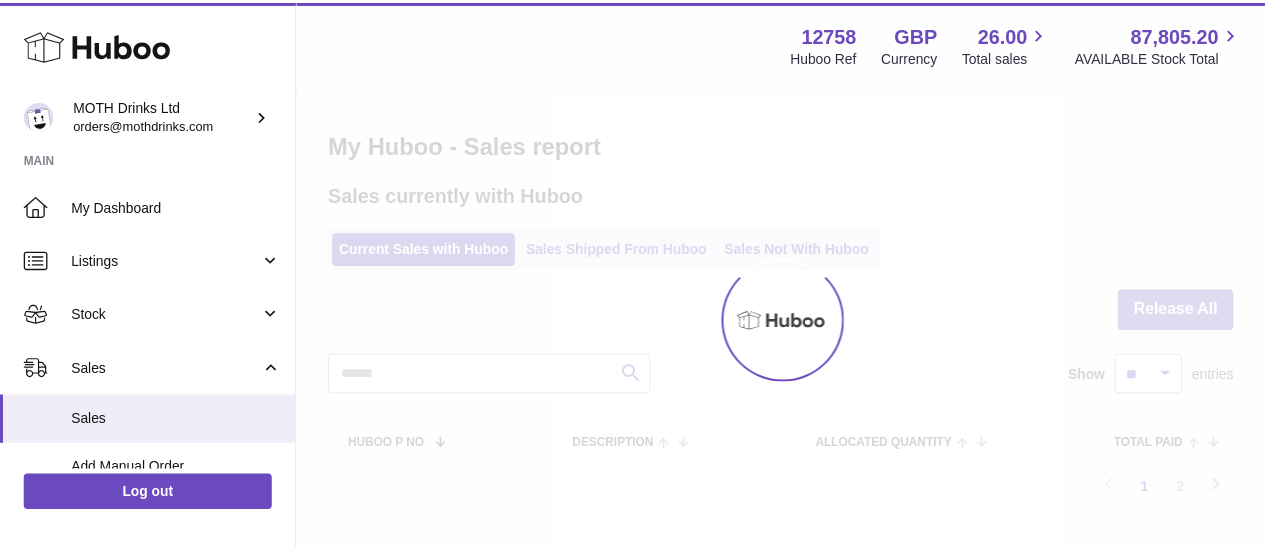 scroll, scrollTop: 0, scrollLeft: 0, axis: both 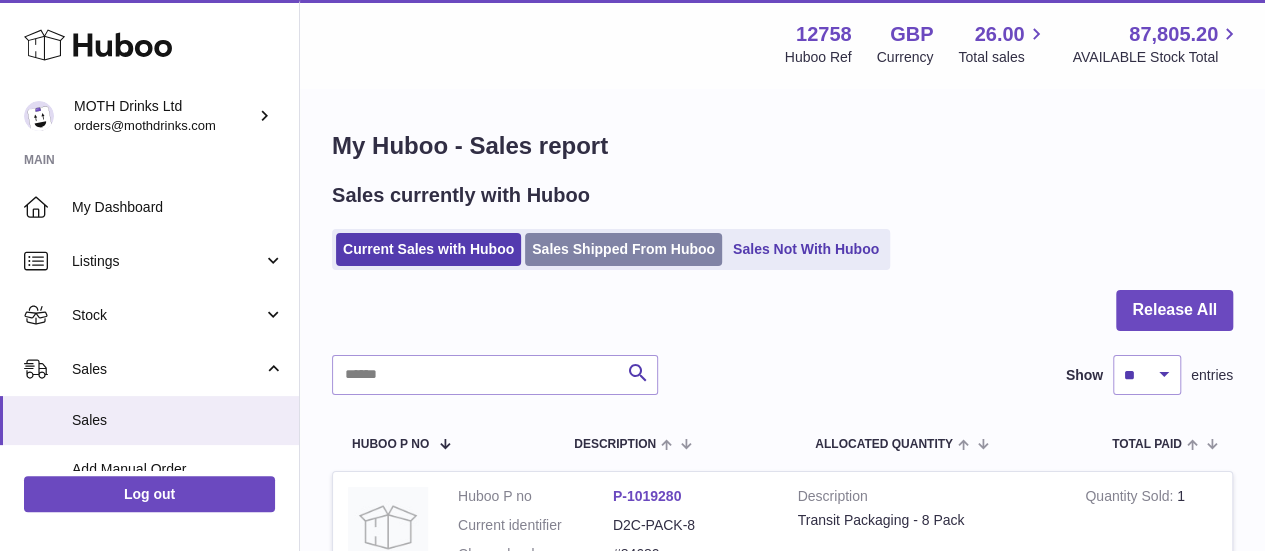 click on "Sales Shipped From Huboo" at bounding box center (623, 249) 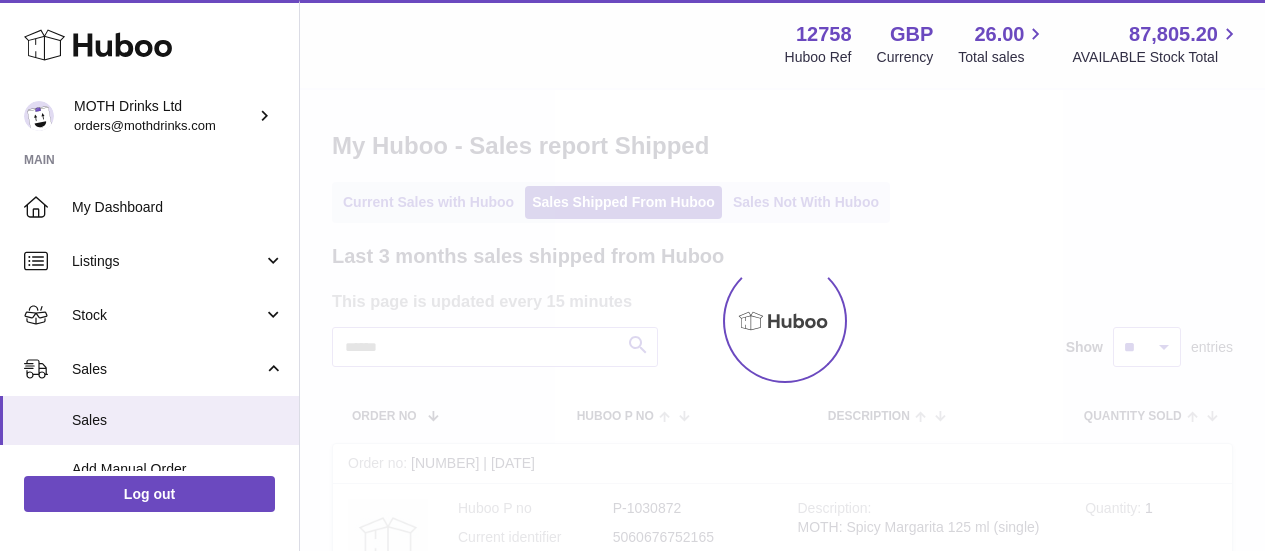 scroll, scrollTop: 0, scrollLeft: 0, axis: both 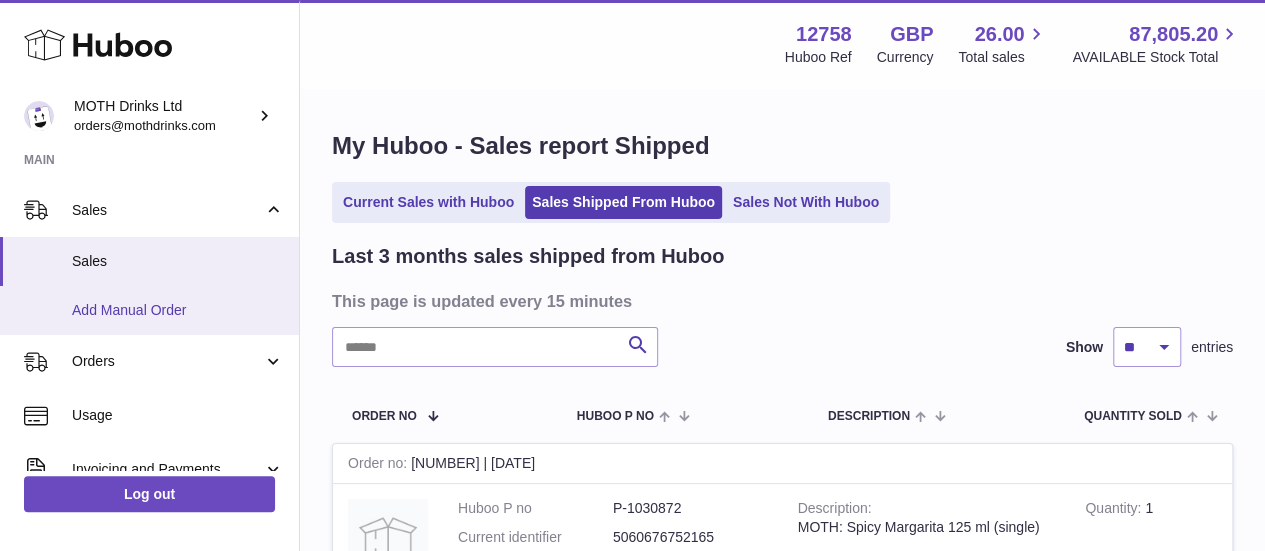 click on "Add Manual Order" at bounding box center (178, 310) 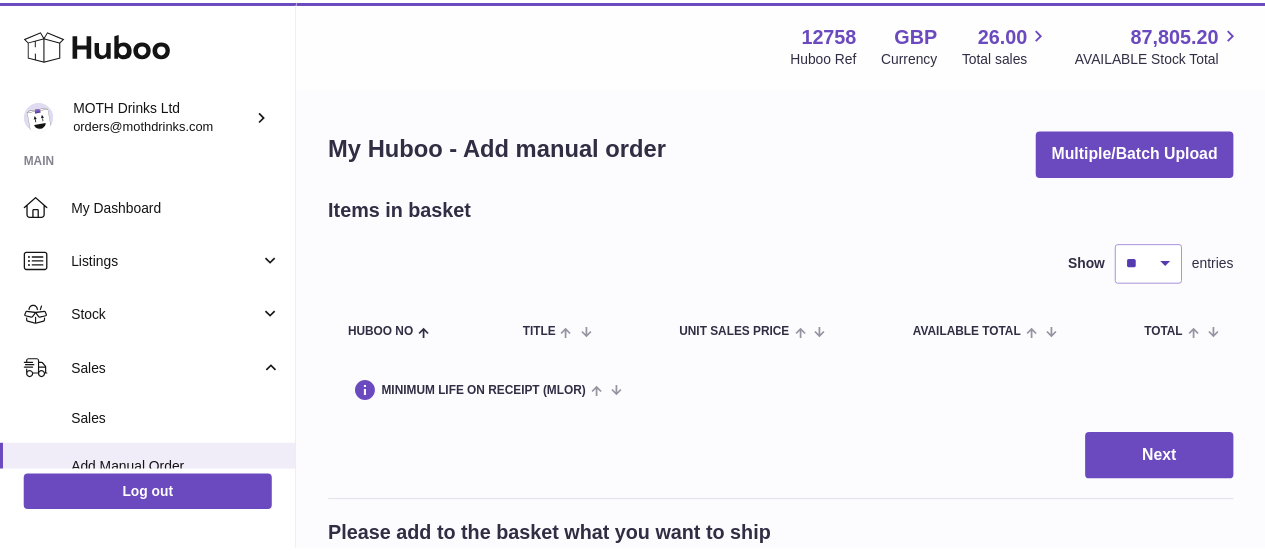 scroll, scrollTop: 0, scrollLeft: 0, axis: both 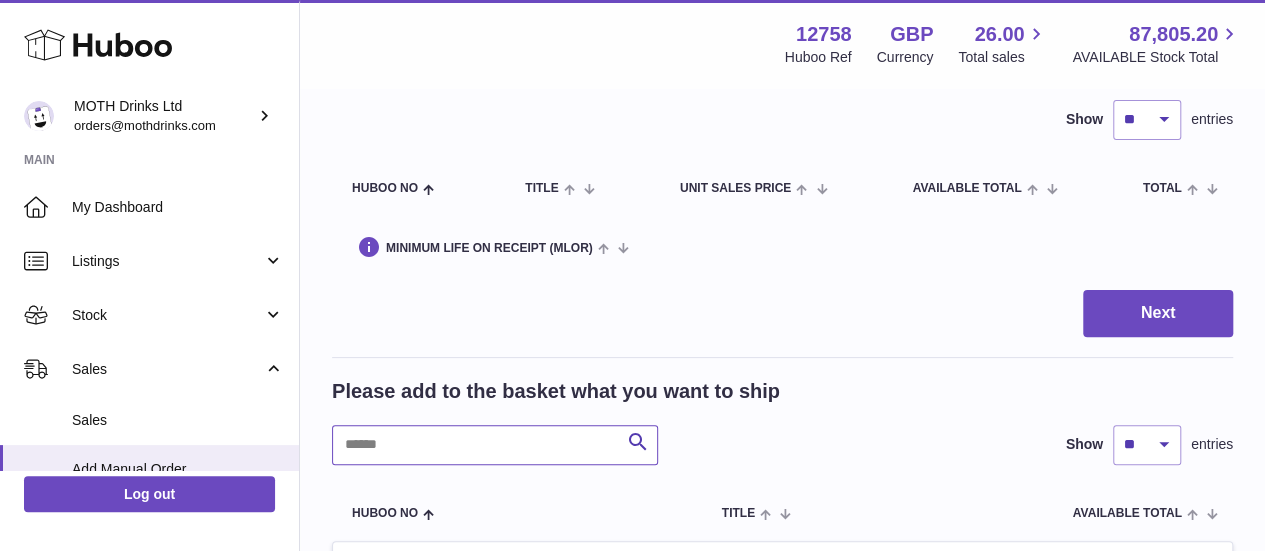 click at bounding box center [495, 445] 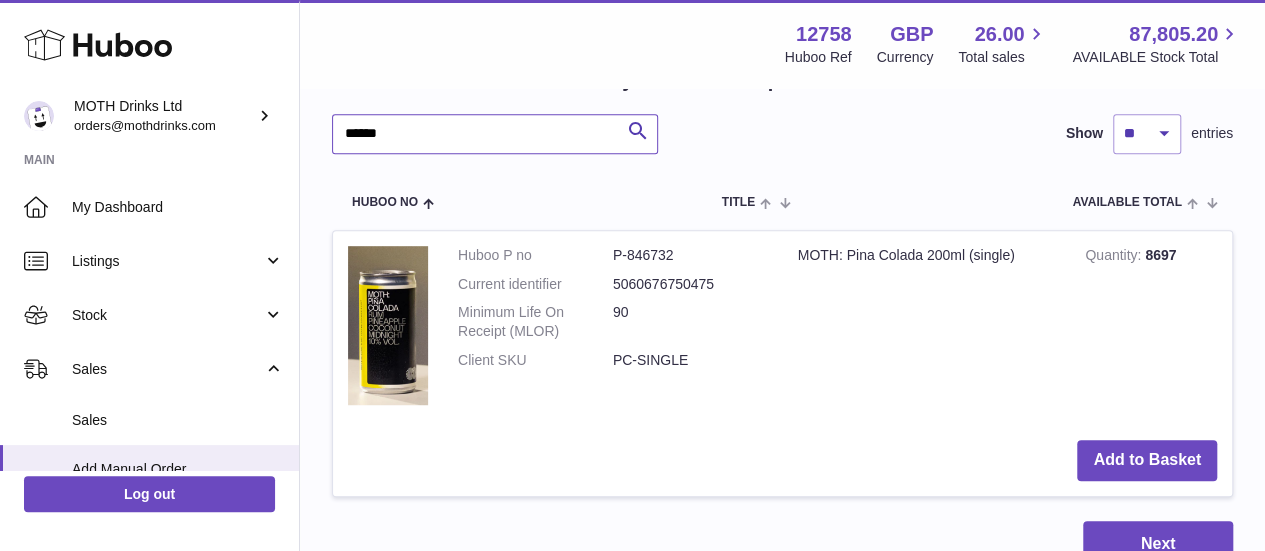 scroll, scrollTop: 456, scrollLeft: 0, axis: vertical 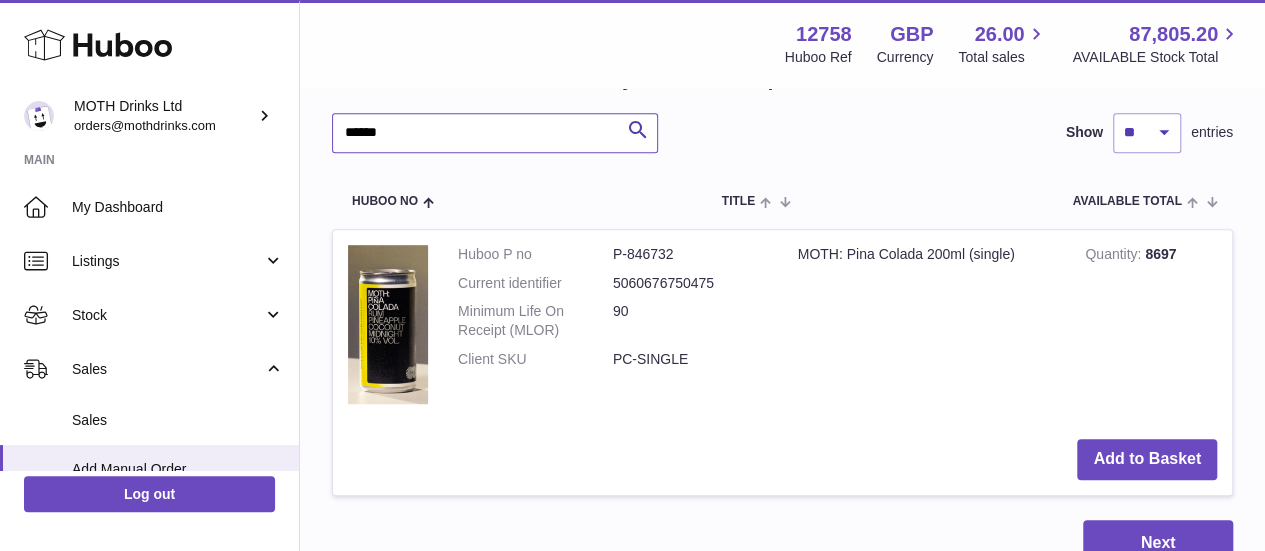 type on "******" 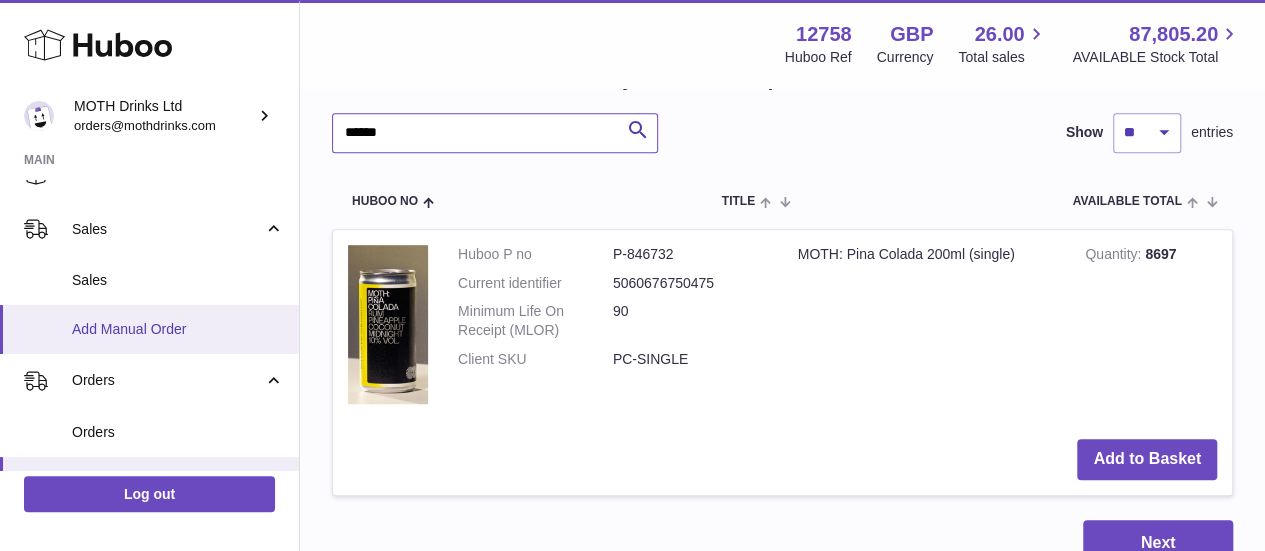scroll, scrollTop: 137, scrollLeft: 0, axis: vertical 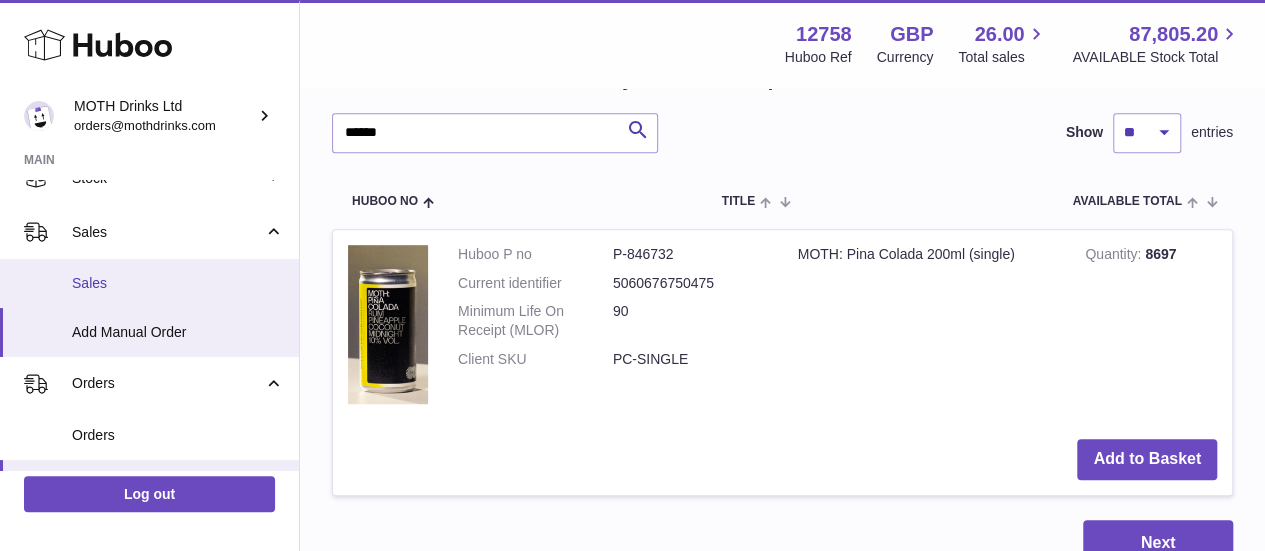 click on "Sales" at bounding box center (178, 283) 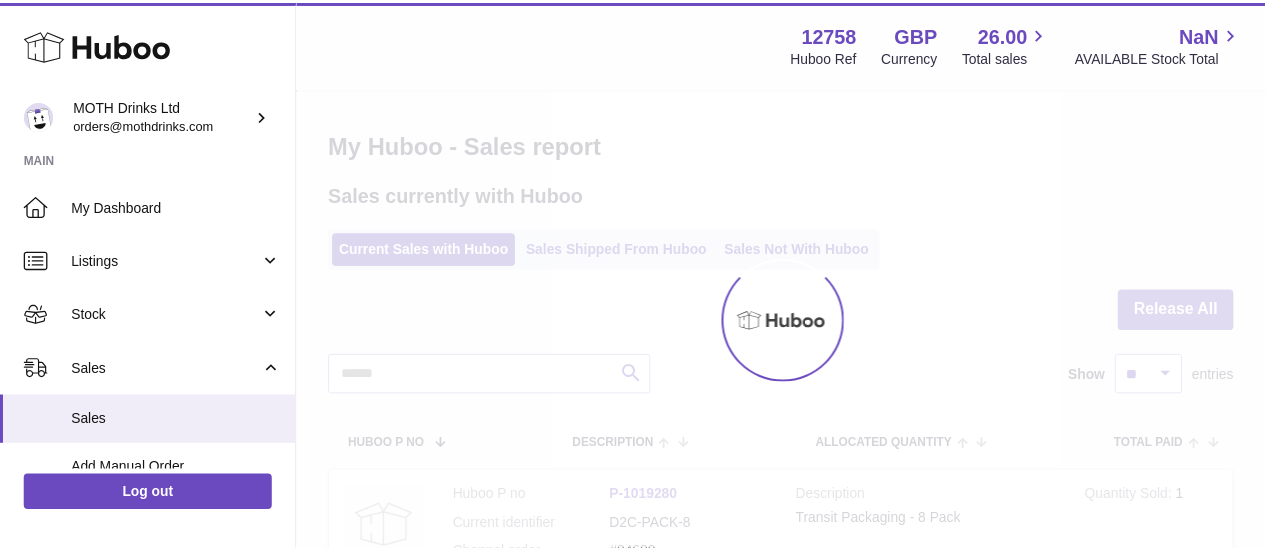 scroll, scrollTop: 0, scrollLeft: 0, axis: both 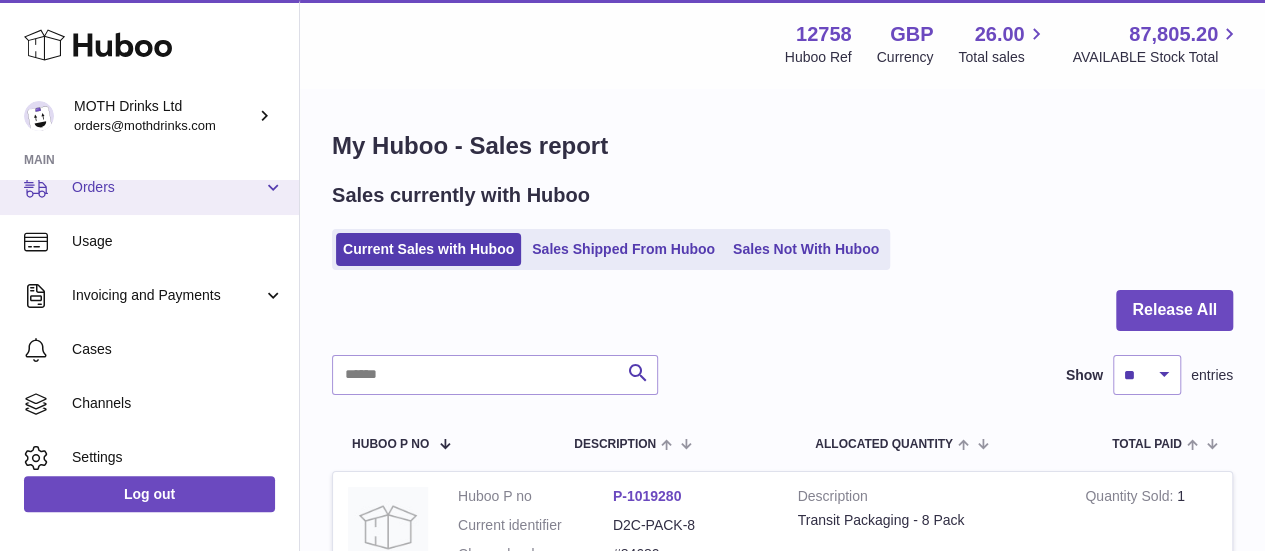 click on "Orders" at bounding box center (149, 188) 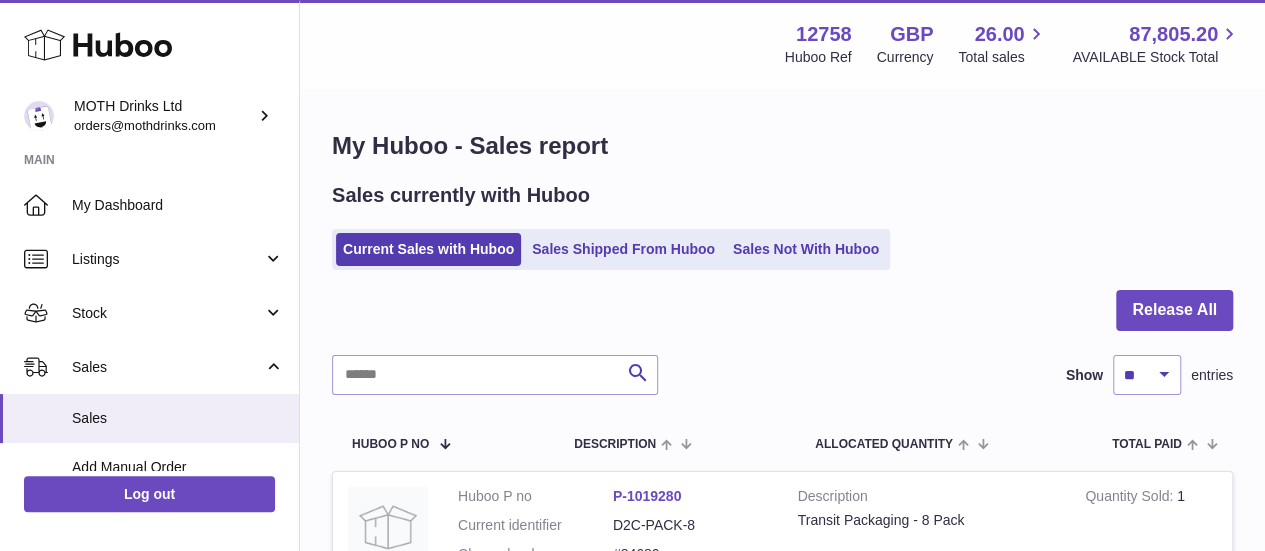scroll, scrollTop: 1, scrollLeft: 0, axis: vertical 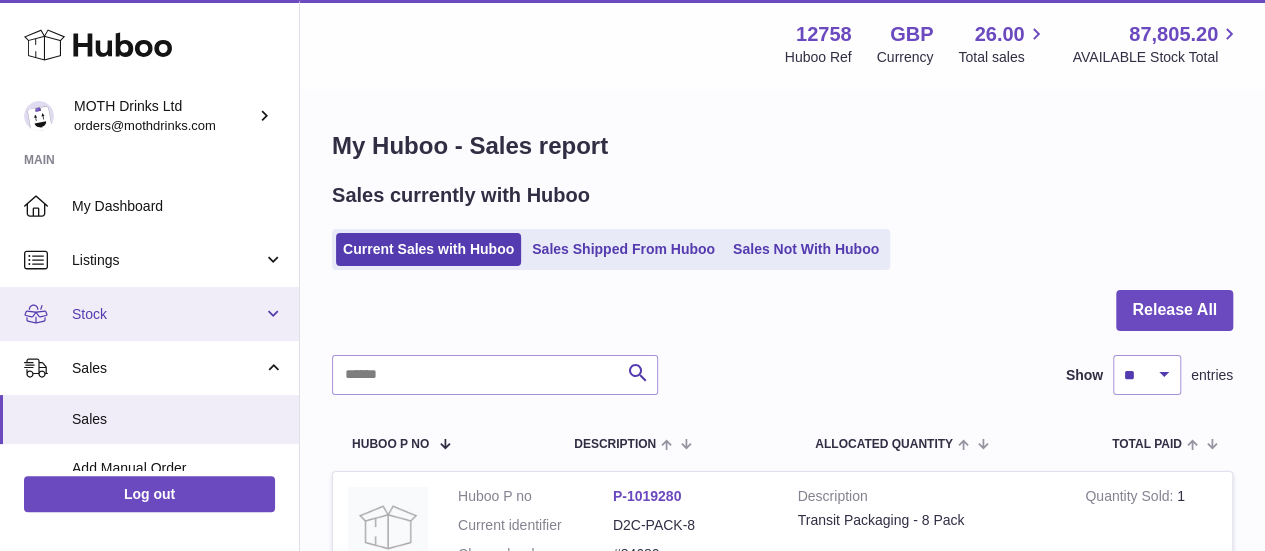 click on "Stock" at bounding box center [167, 314] 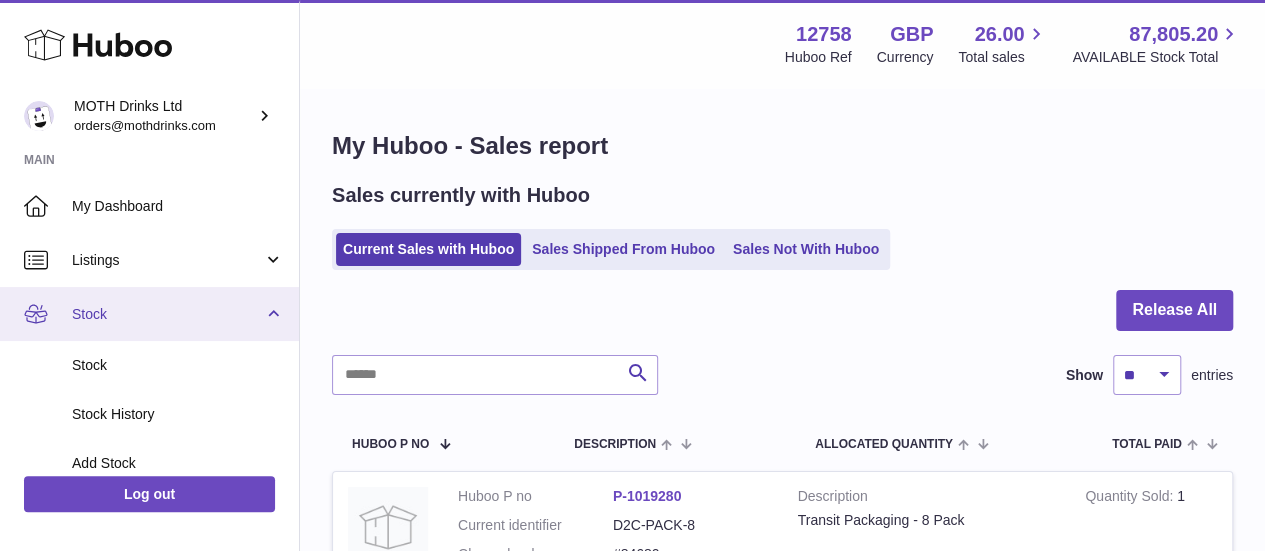 scroll, scrollTop: 208, scrollLeft: 0, axis: vertical 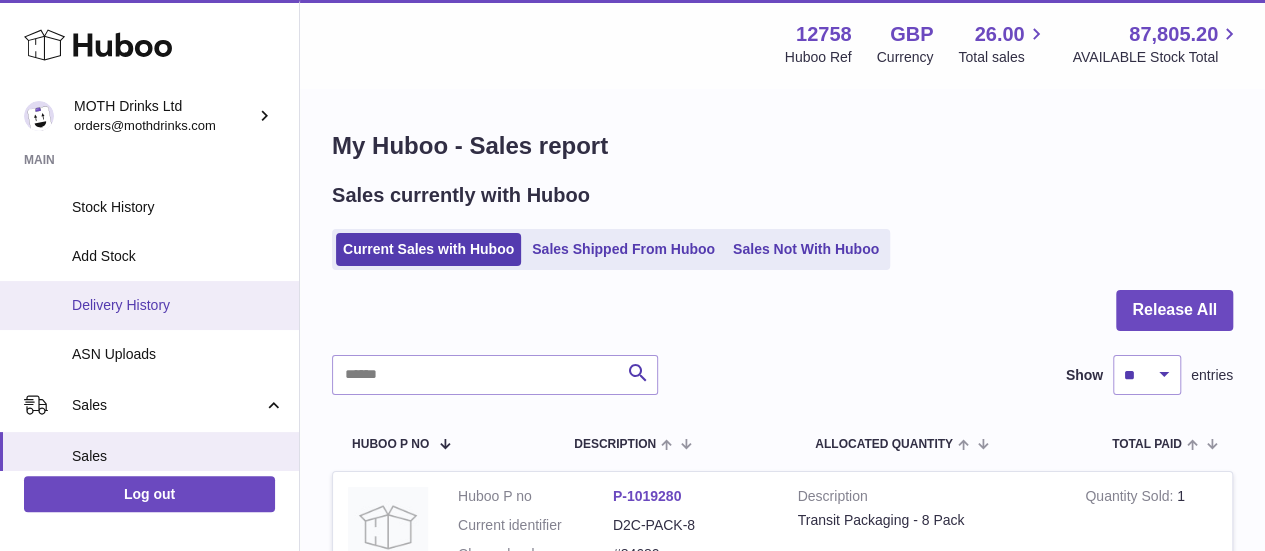 click on "Delivery History" at bounding box center [178, 305] 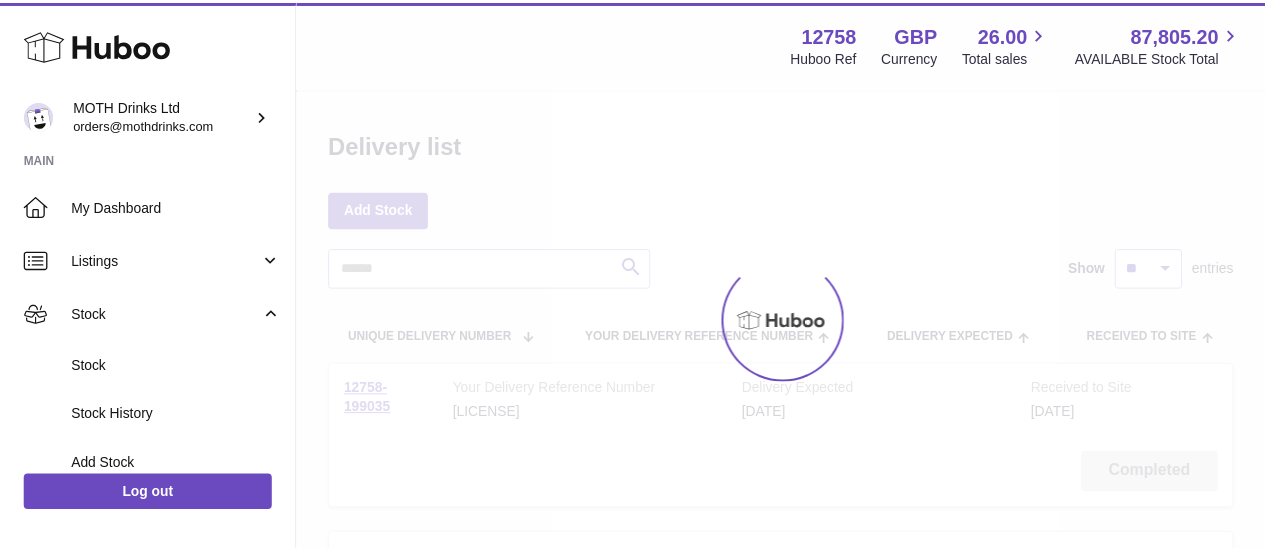 scroll, scrollTop: 0, scrollLeft: 0, axis: both 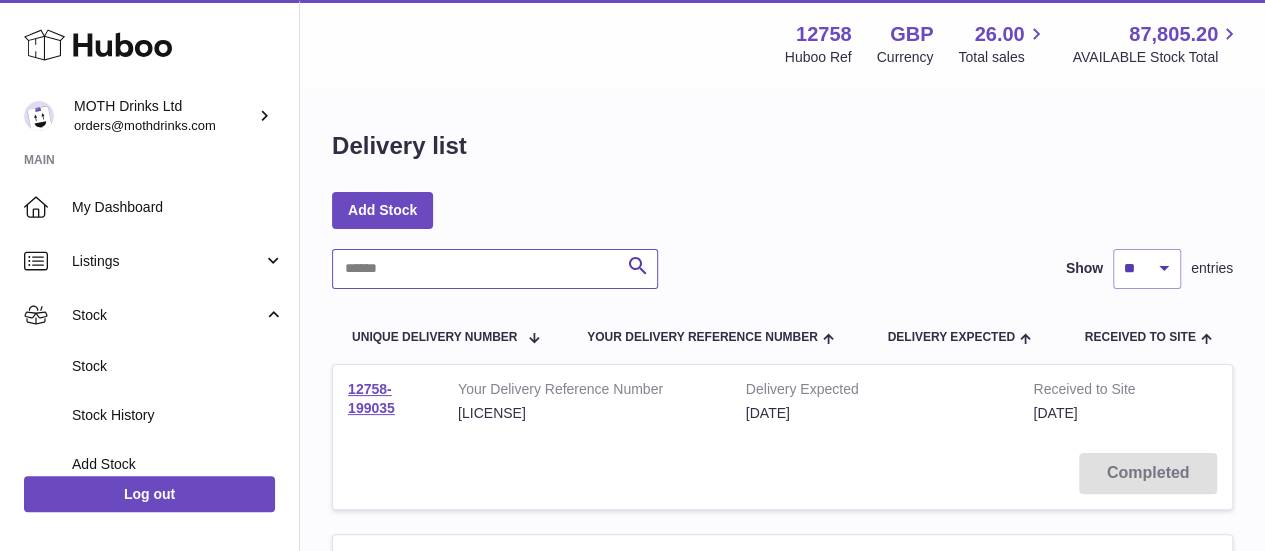 click at bounding box center [495, 269] 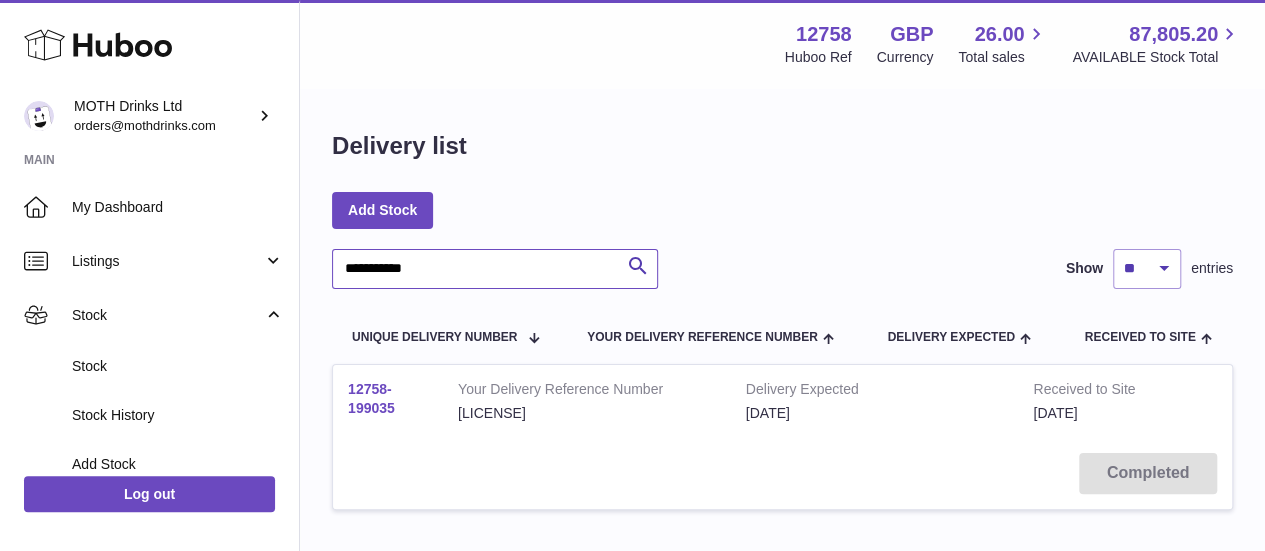 type on "**********" 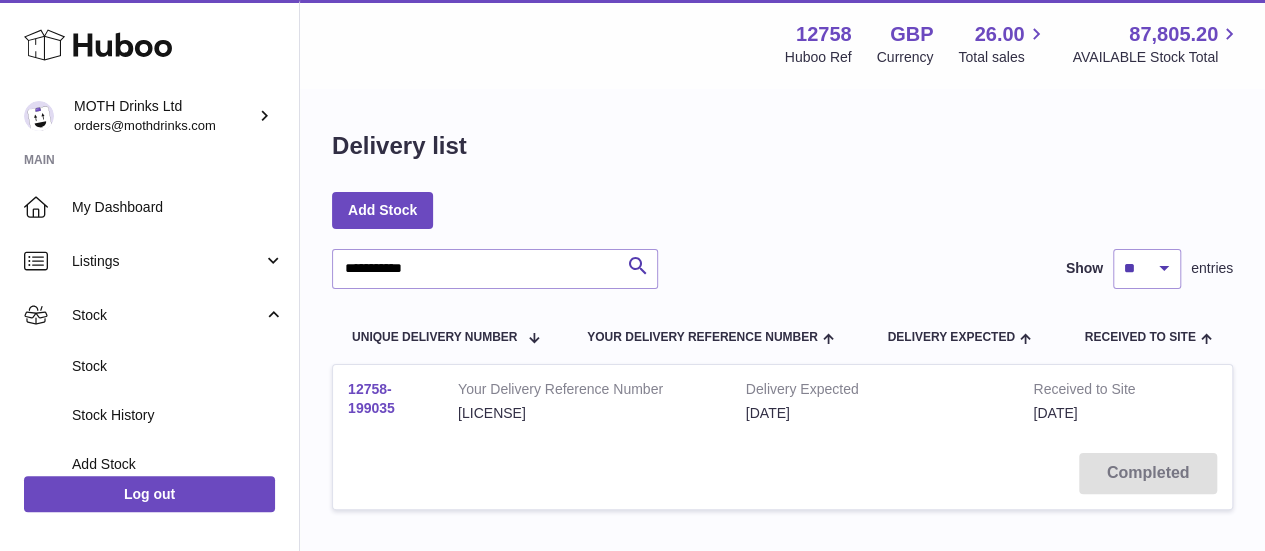 click on "12758-199035" at bounding box center (371, 398) 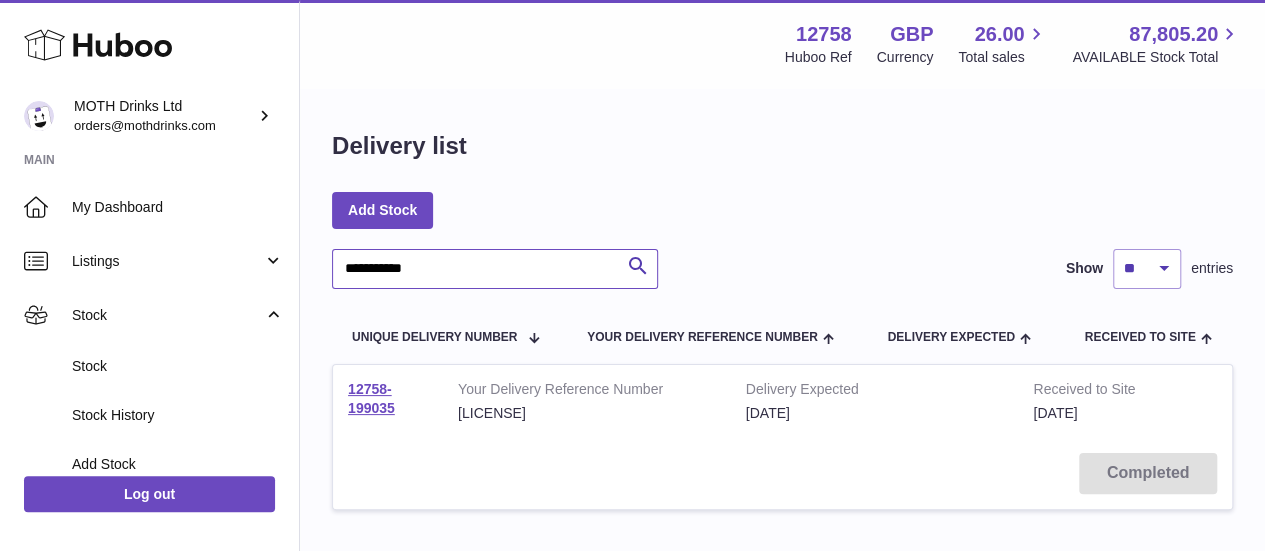 click on "**********" at bounding box center [495, 269] 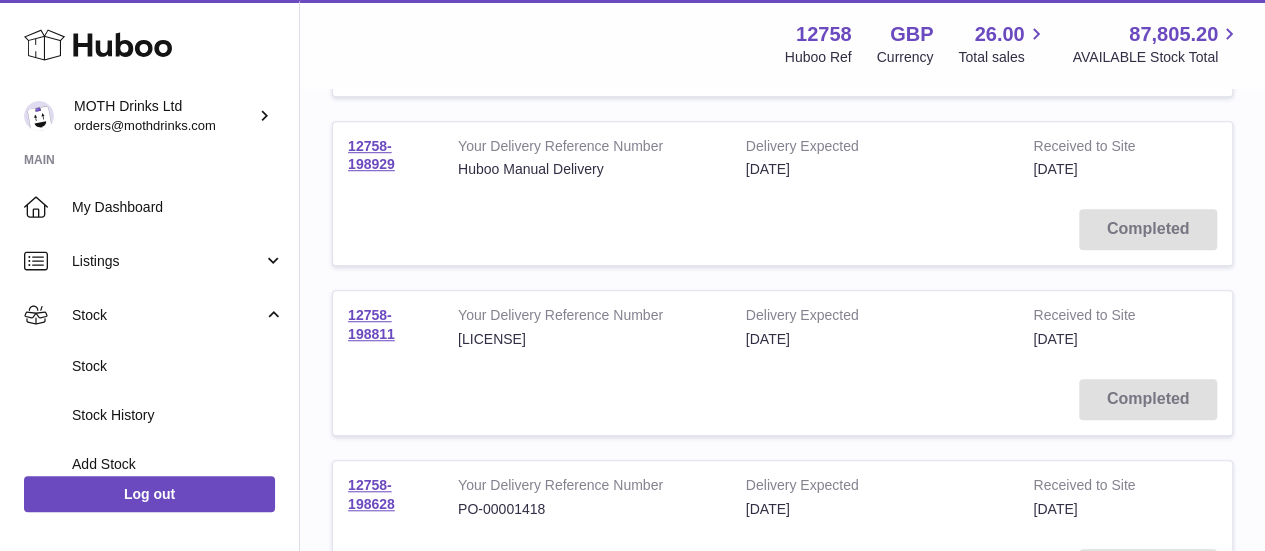 scroll, scrollTop: 584, scrollLeft: 0, axis: vertical 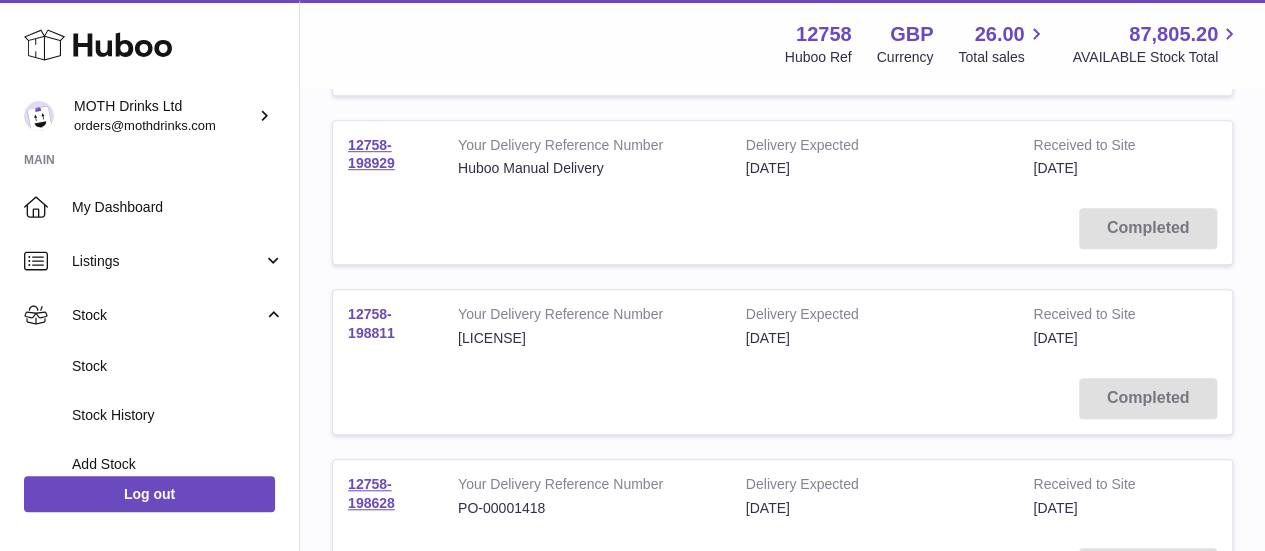 click on "12758-198811" at bounding box center (388, 326) 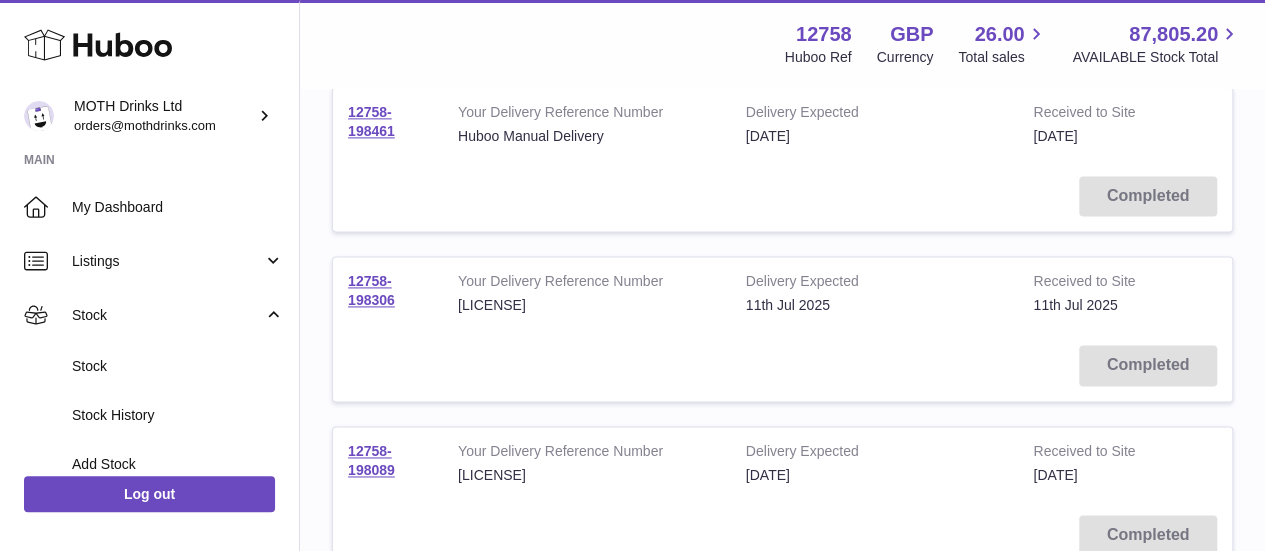 scroll, scrollTop: 1306, scrollLeft: 0, axis: vertical 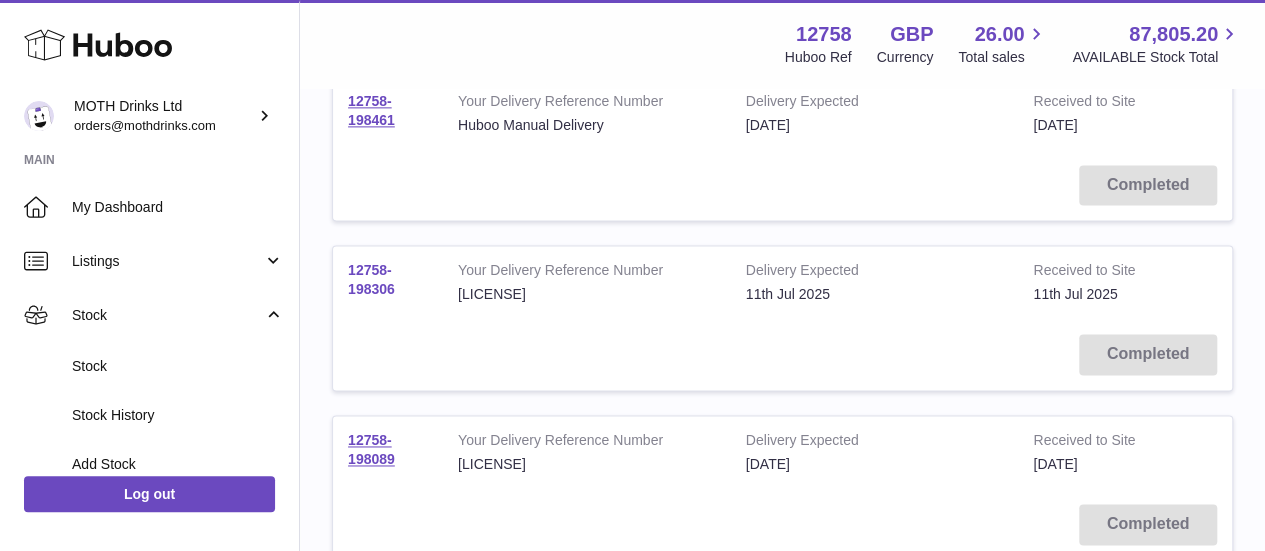click on "12758-198306" at bounding box center (371, 279) 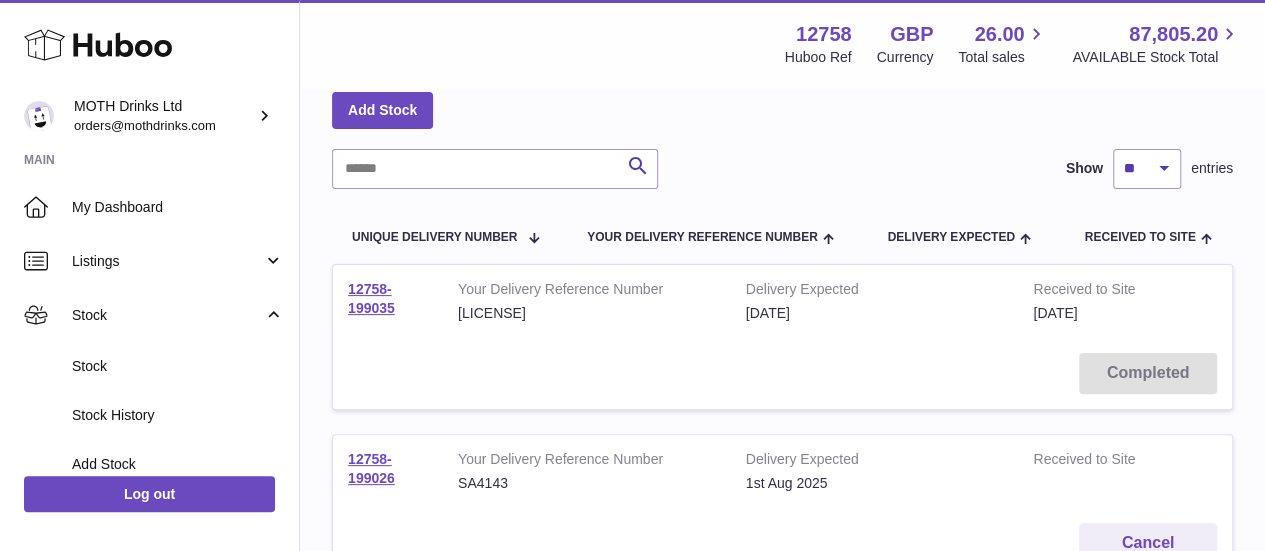 scroll, scrollTop: 0, scrollLeft: 0, axis: both 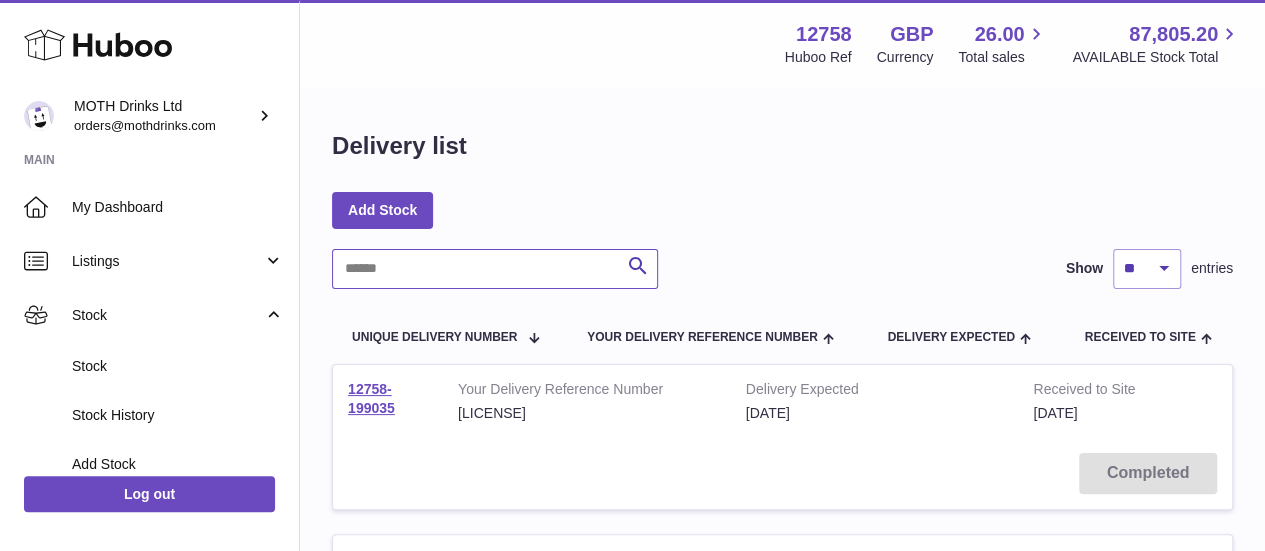 click at bounding box center [495, 269] 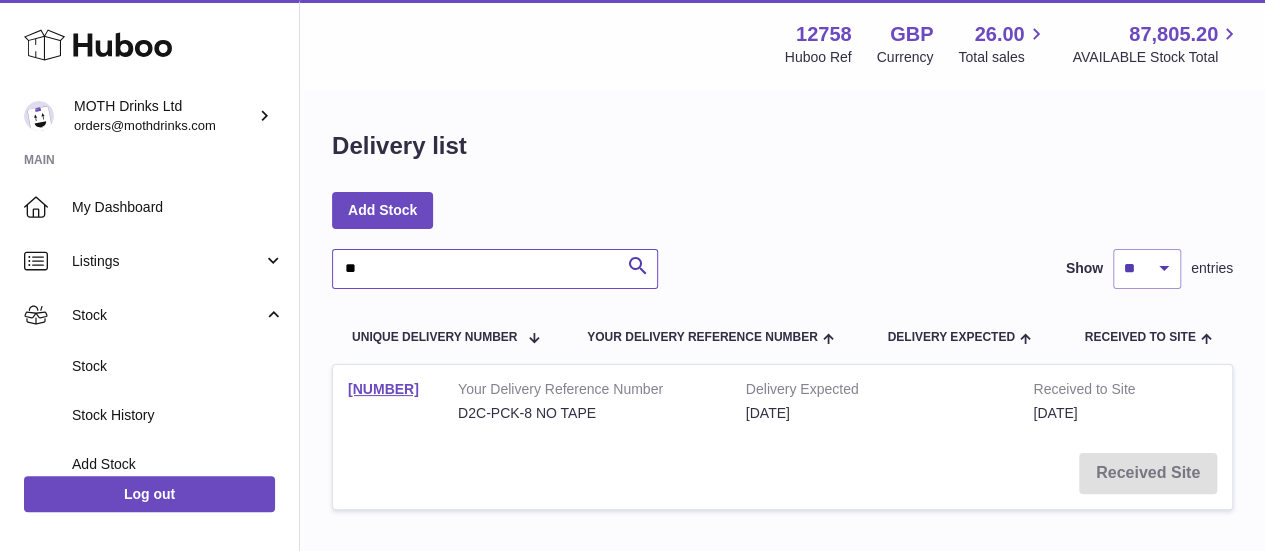 type on "*" 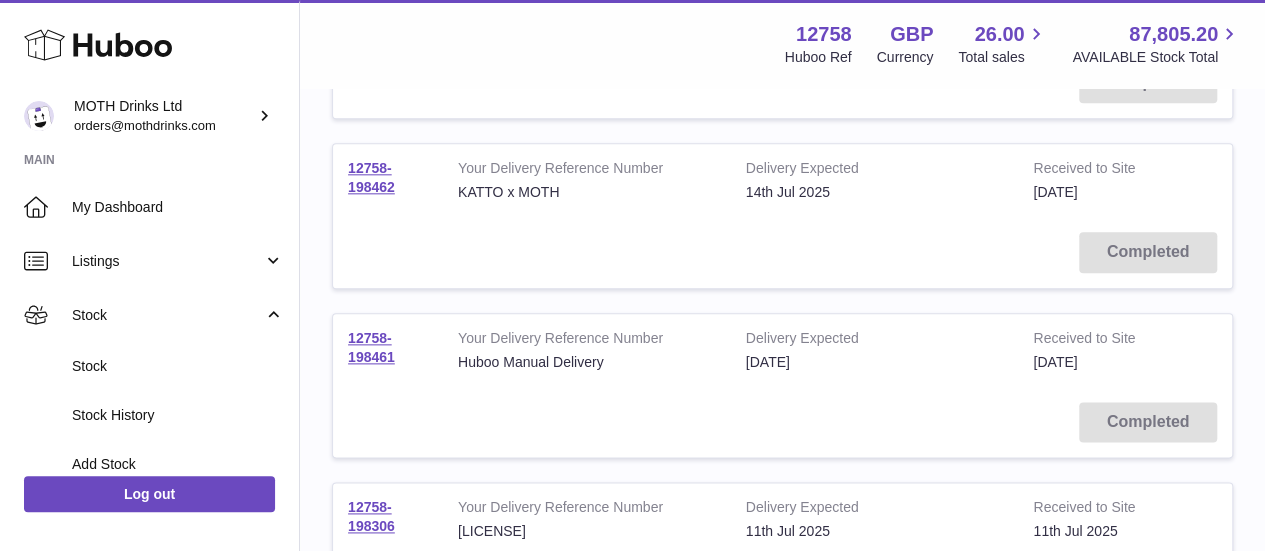 scroll, scrollTop: 1711, scrollLeft: 0, axis: vertical 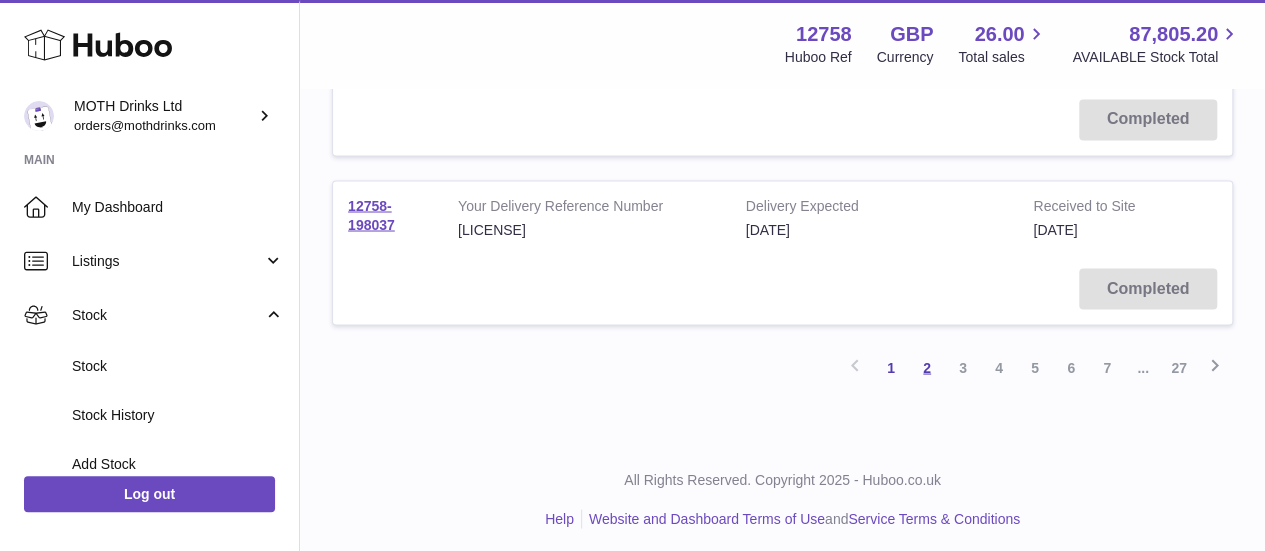 click on "2" at bounding box center (927, 367) 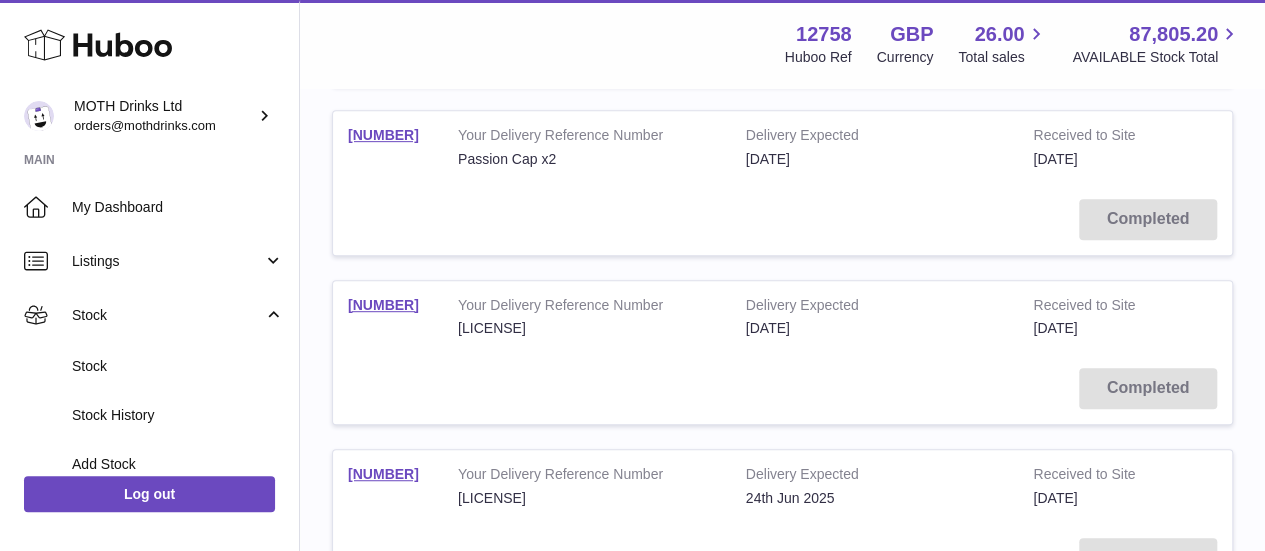 scroll, scrollTop: 420, scrollLeft: 0, axis: vertical 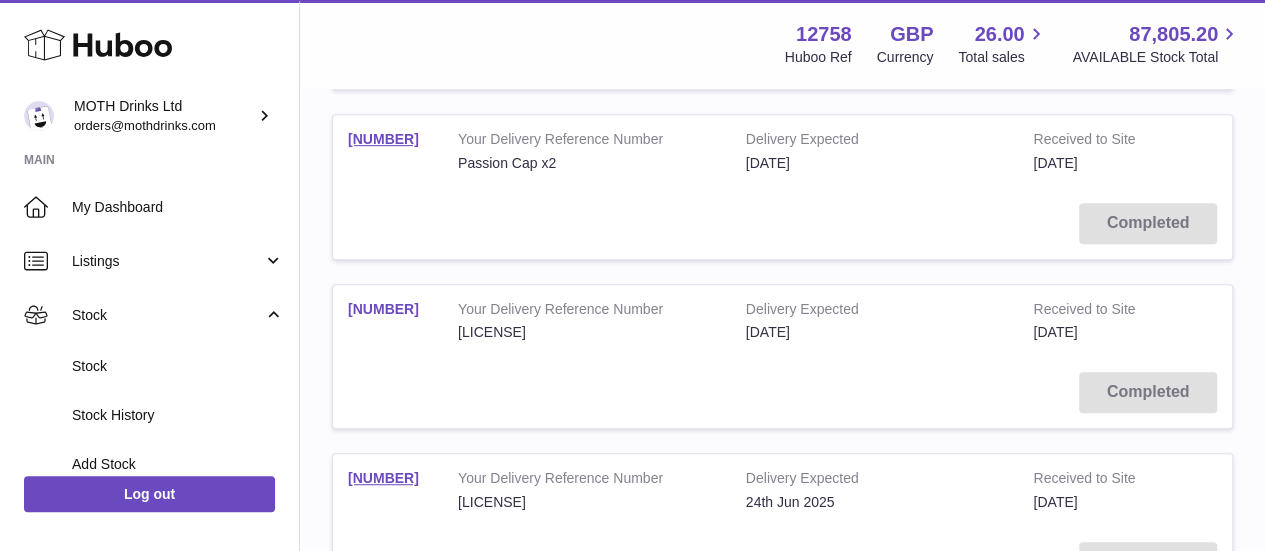 click on "12758-197894" at bounding box center [383, 309] 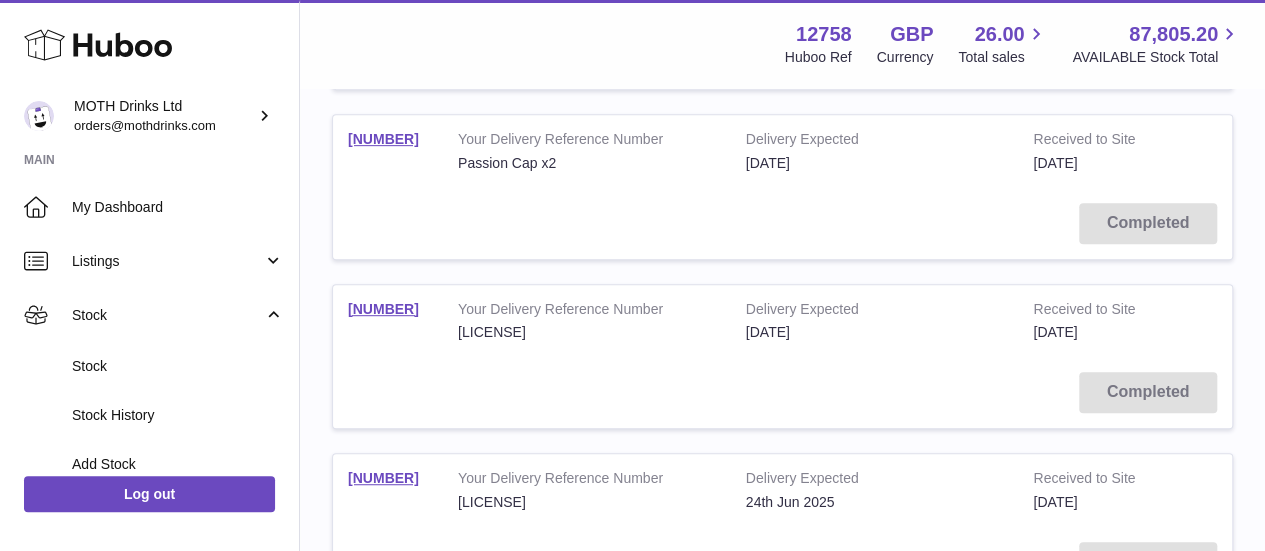 scroll, scrollTop: 0, scrollLeft: 0, axis: both 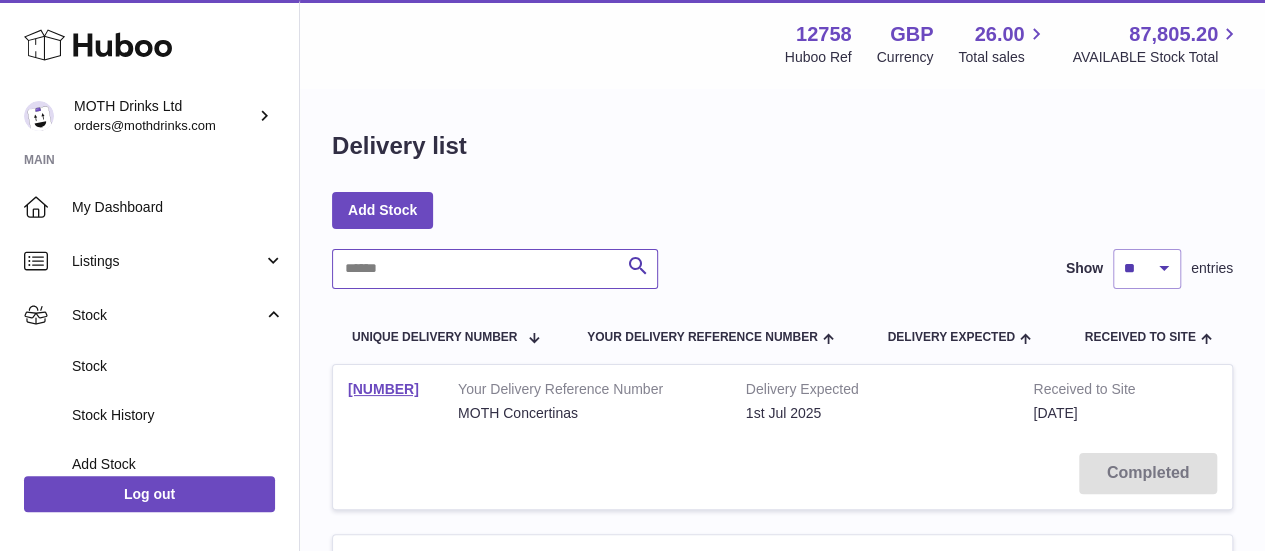 click at bounding box center (495, 269) 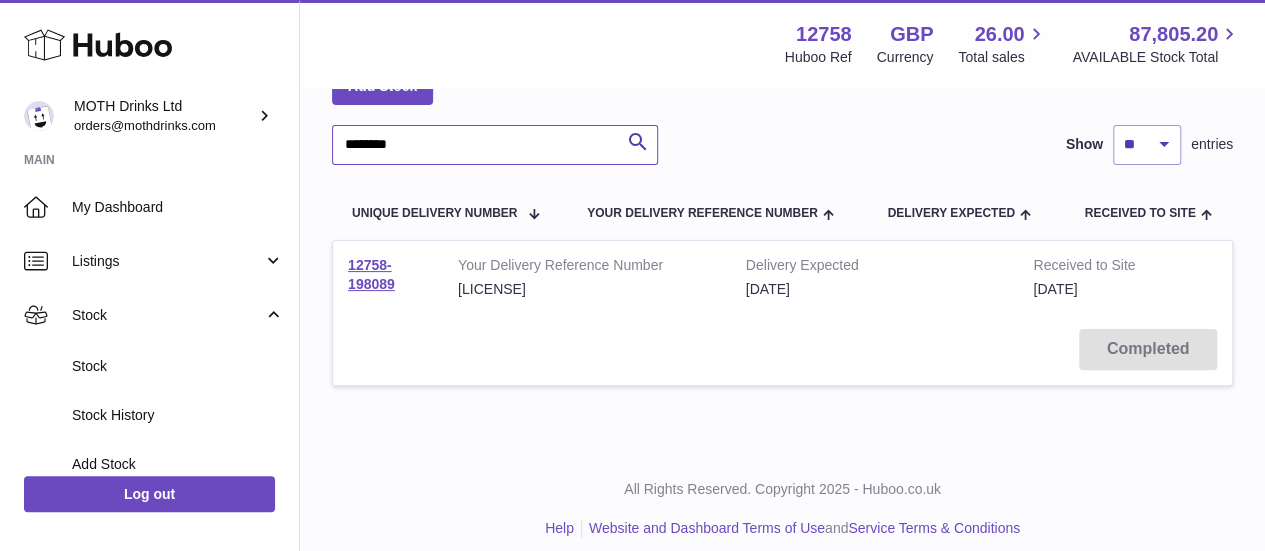 scroll, scrollTop: 132, scrollLeft: 0, axis: vertical 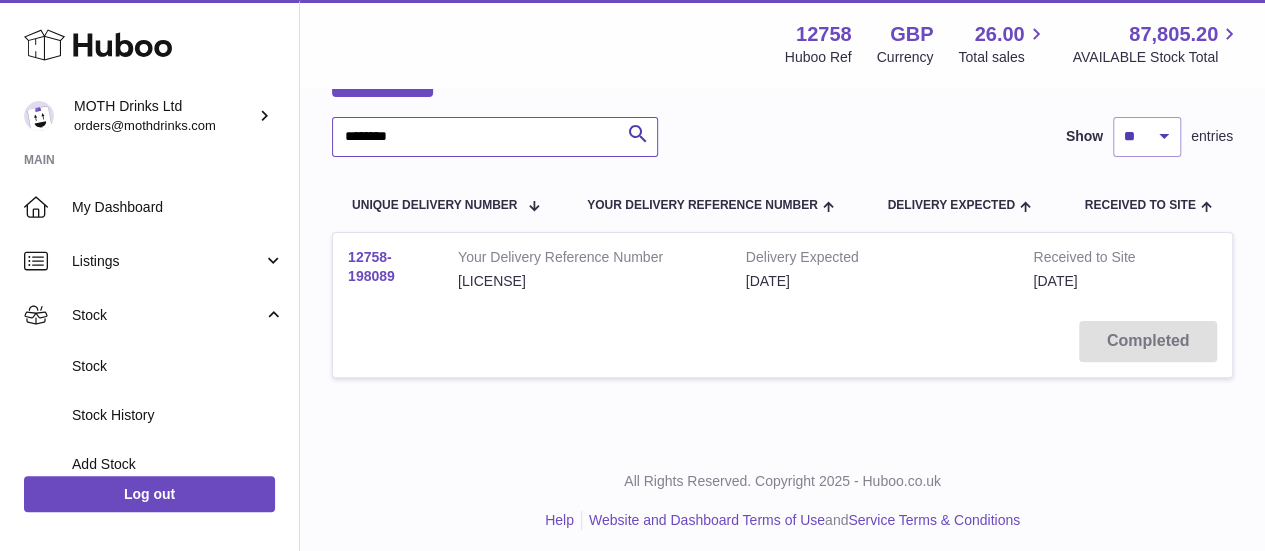 type on "********" 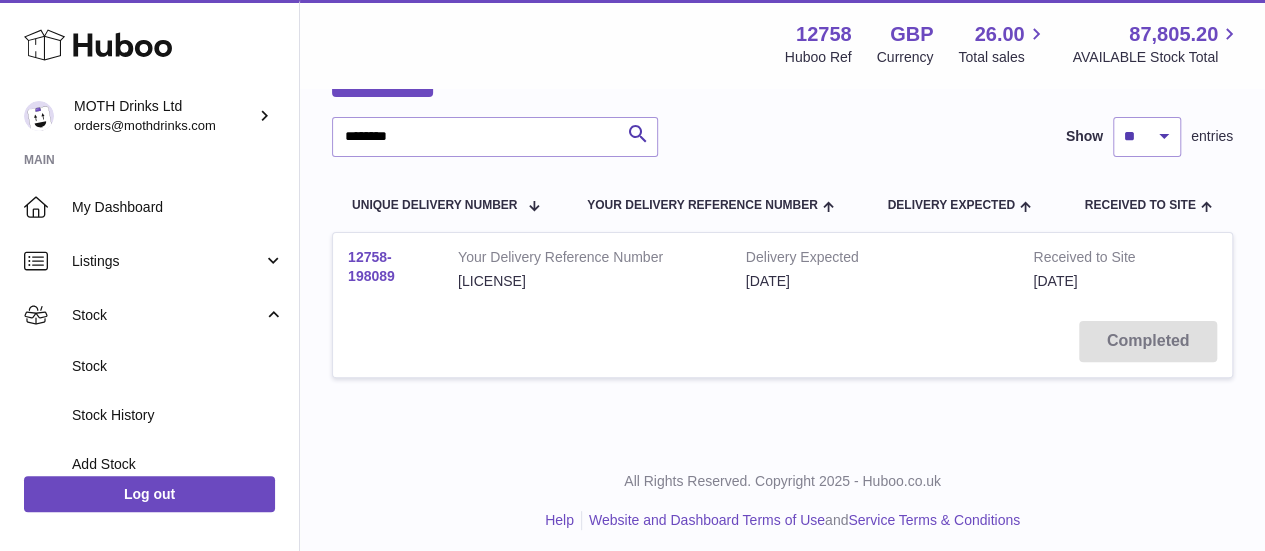 click on "12758-198089" at bounding box center [371, 266] 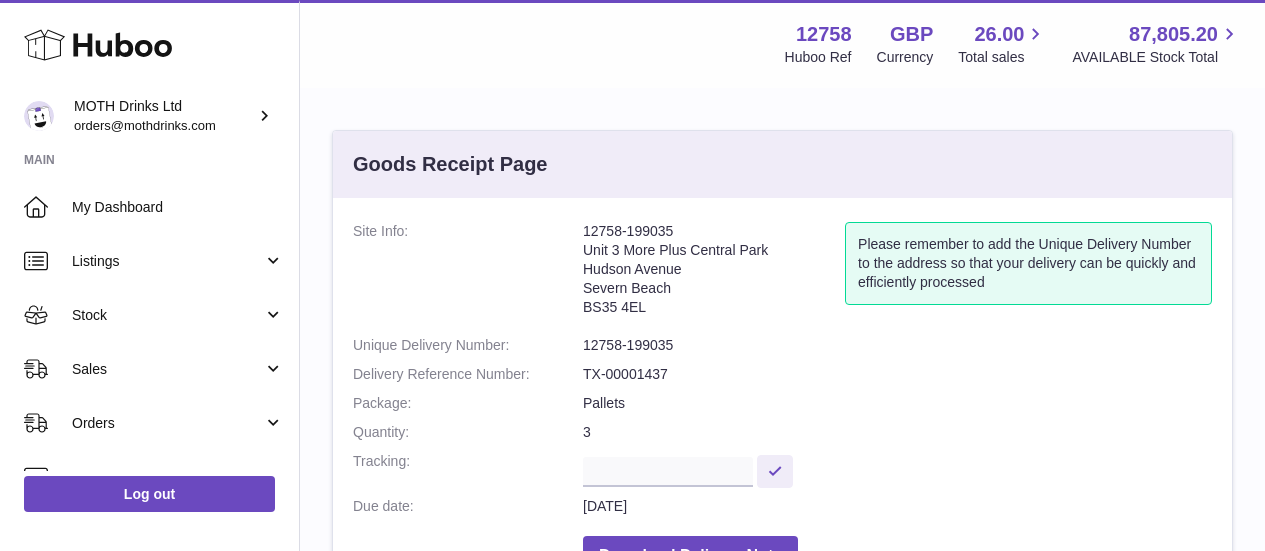 scroll, scrollTop: 0, scrollLeft: 0, axis: both 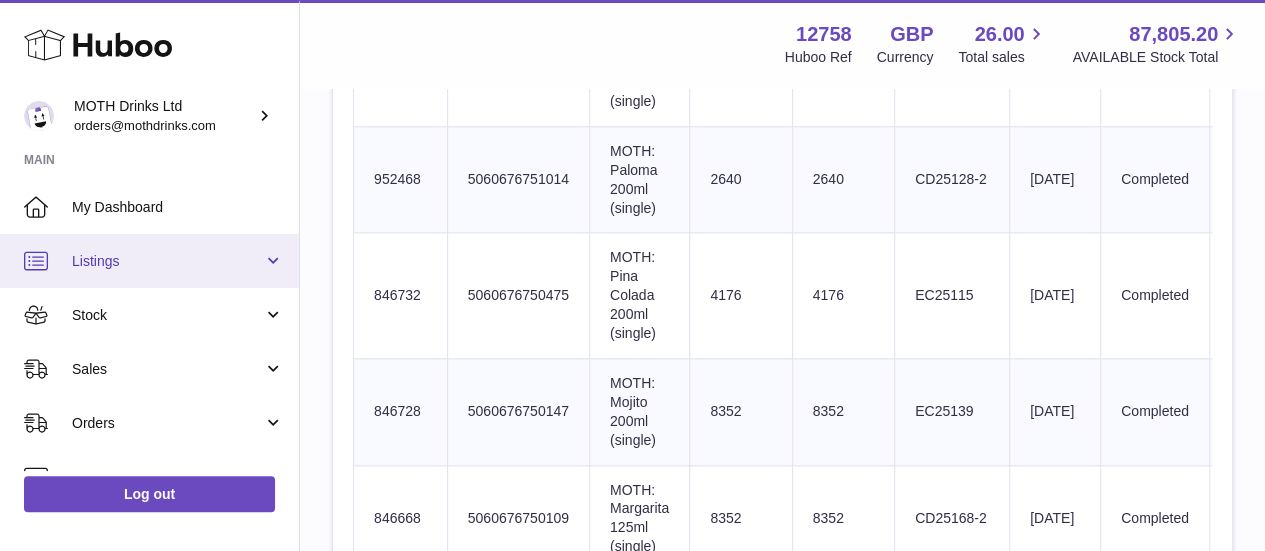 click on "Listings" at bounding box center (149, 261) 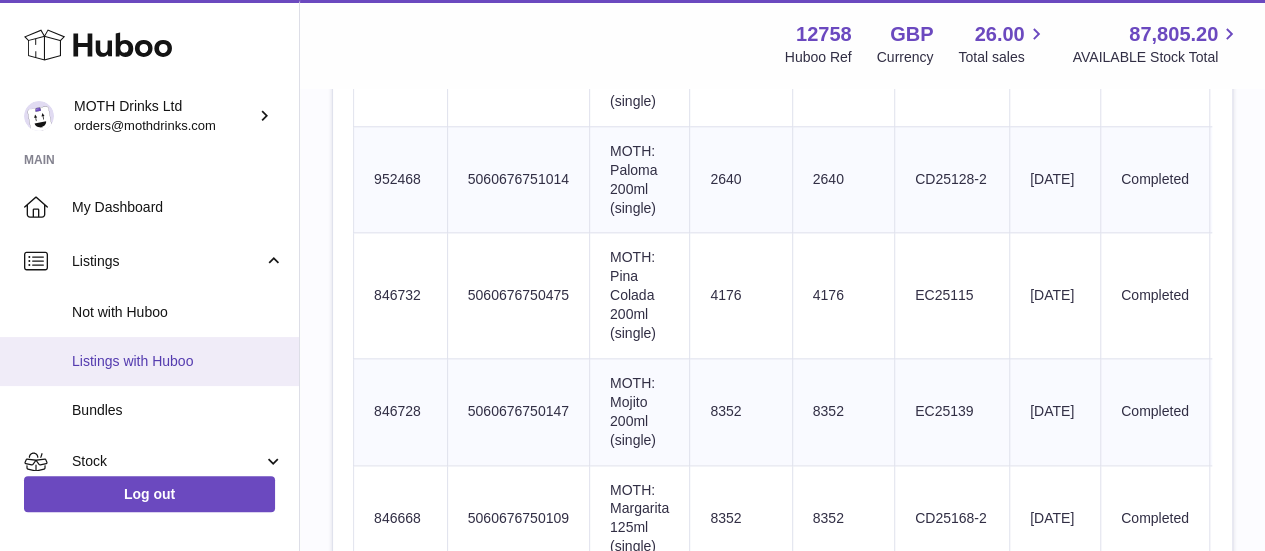 click on "Listings with Huboo" at bounding box center (178, 361) 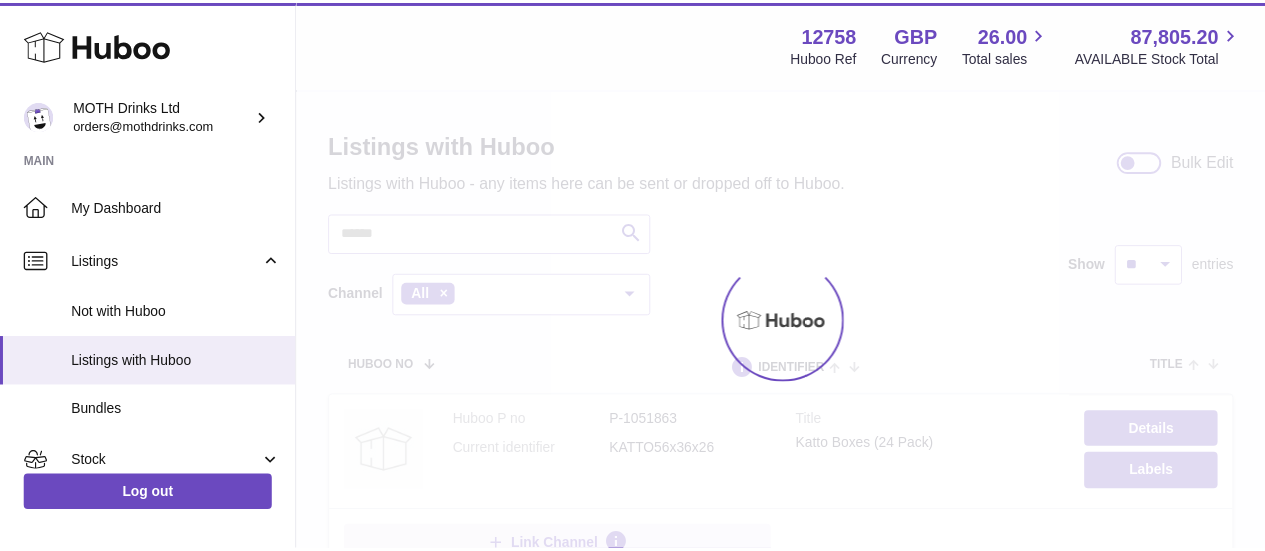 scroll, scrollTop: 0, scrollLeft: 0, axis: both 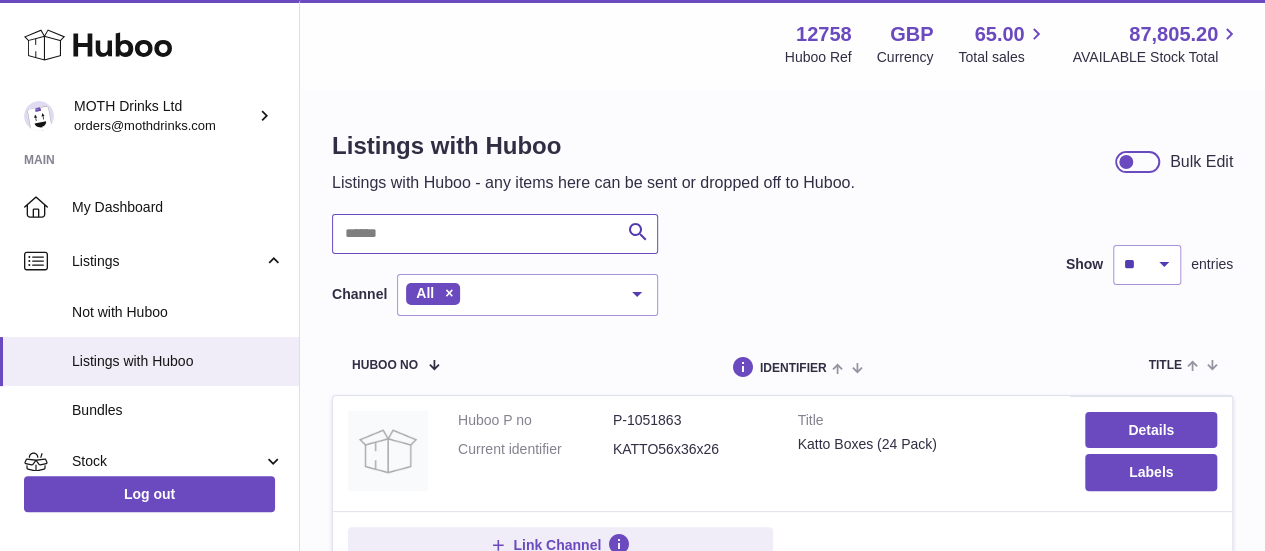click at bounding box center (495, 234) 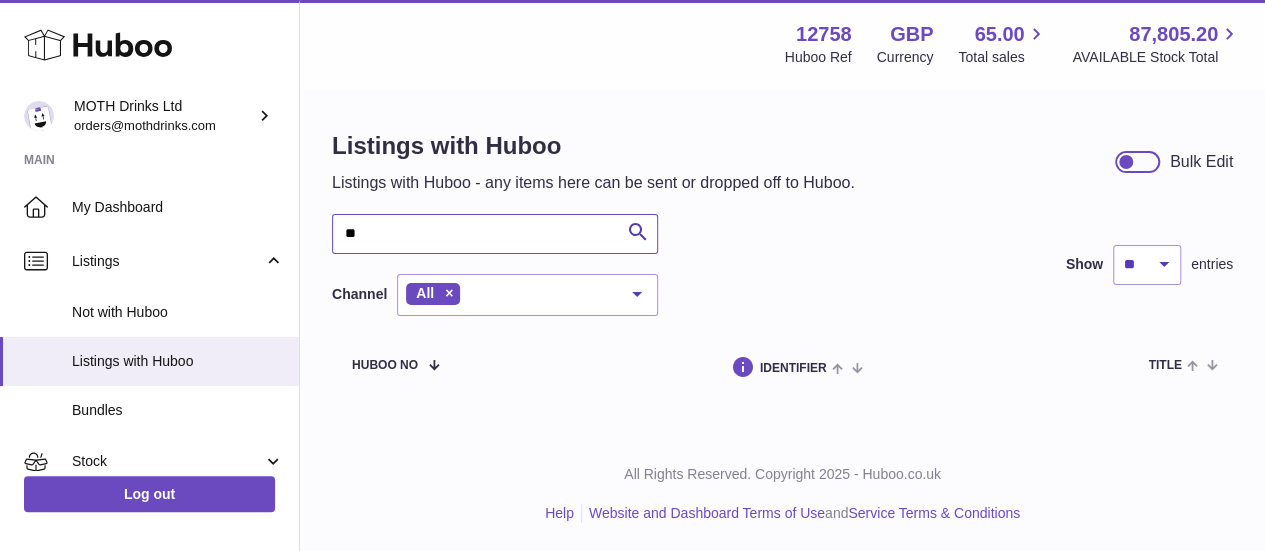 type on "*" 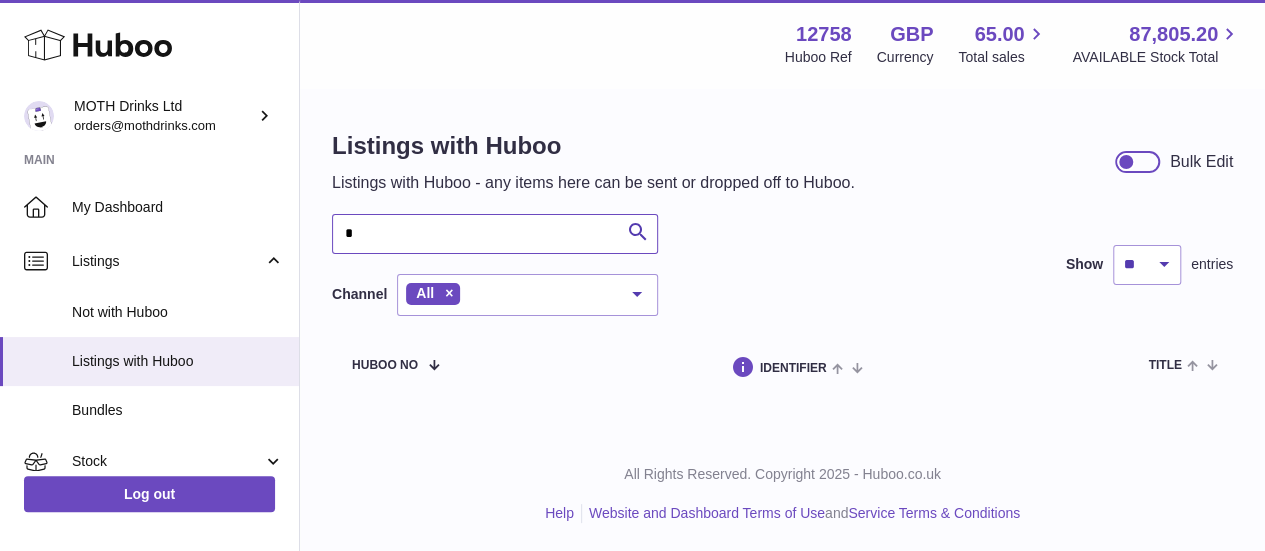 type 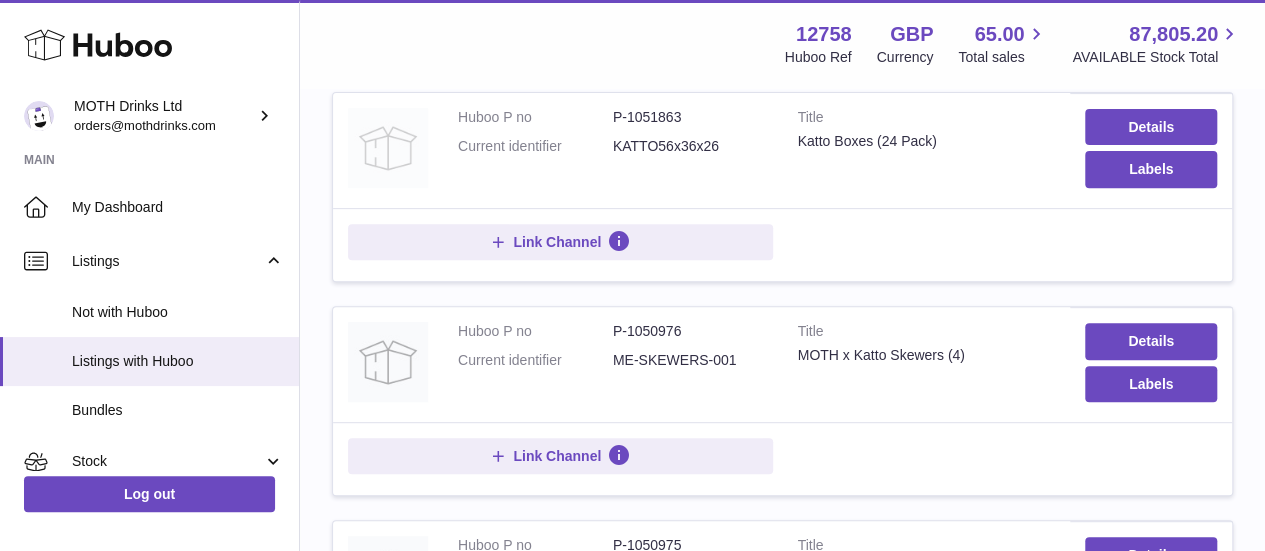 scroll, scrollTop: 443, scrollLeft: 0, axis: vertical 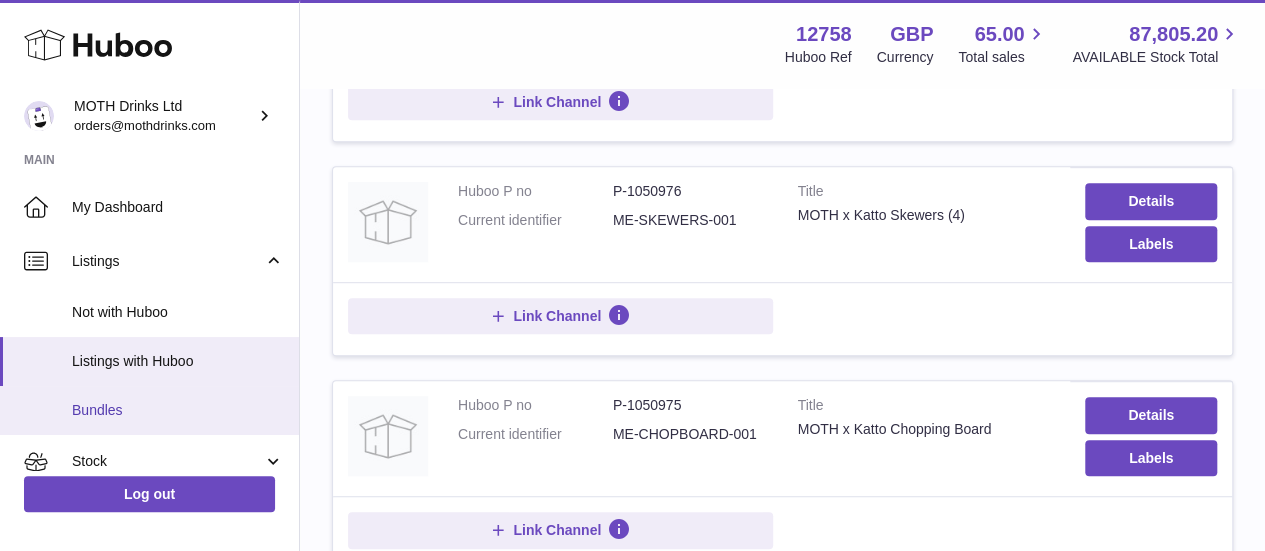 click on "Bundles" at bounding box center [178, 410] 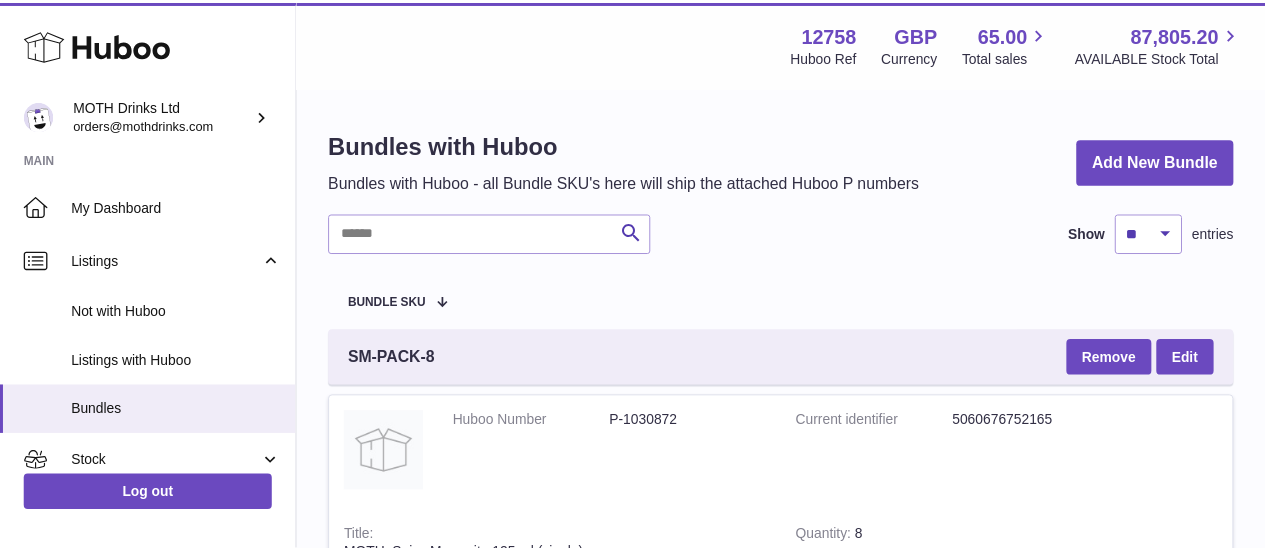 scroll, scrollTop: 0, scrollLeft: 0, axis: both 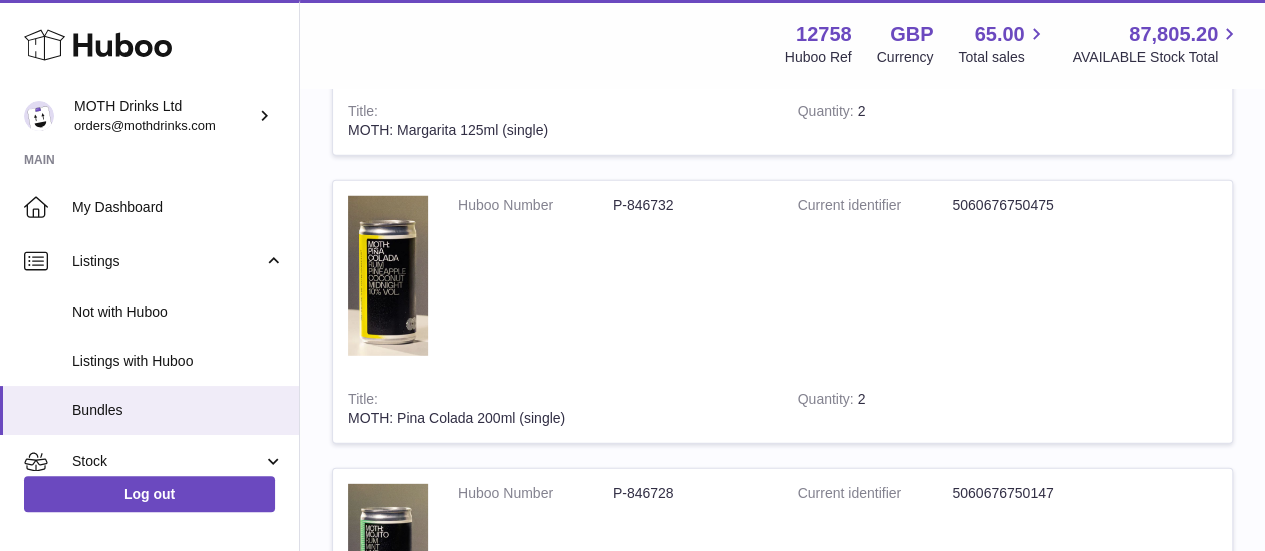click on "P-846732" at bounding box center [690, 205] 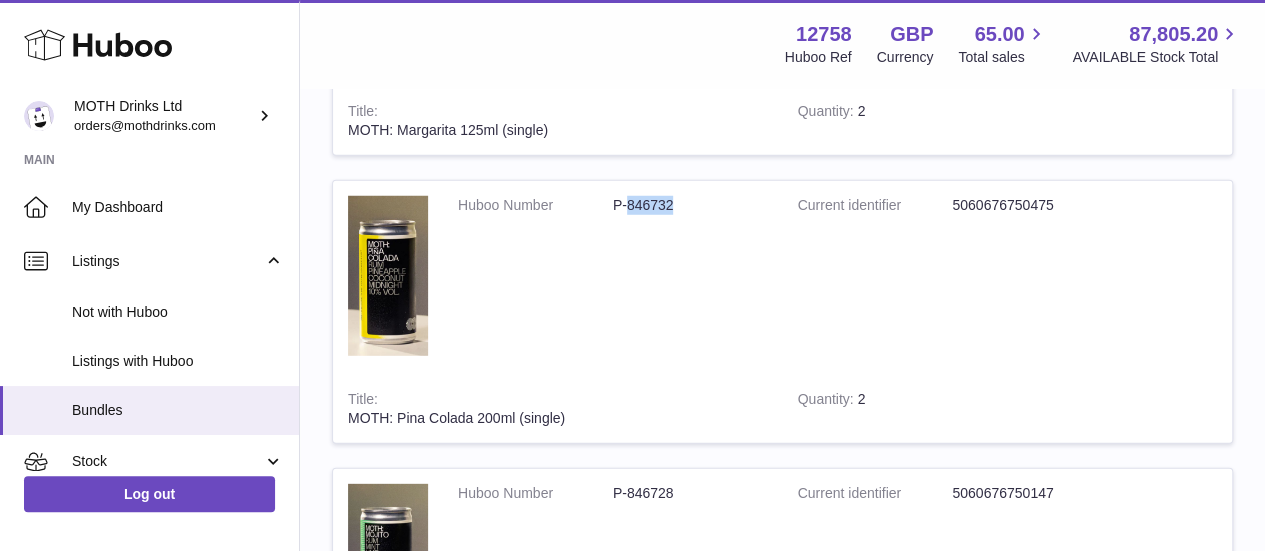 click on "P-846732" at bounding box center (690, 205) 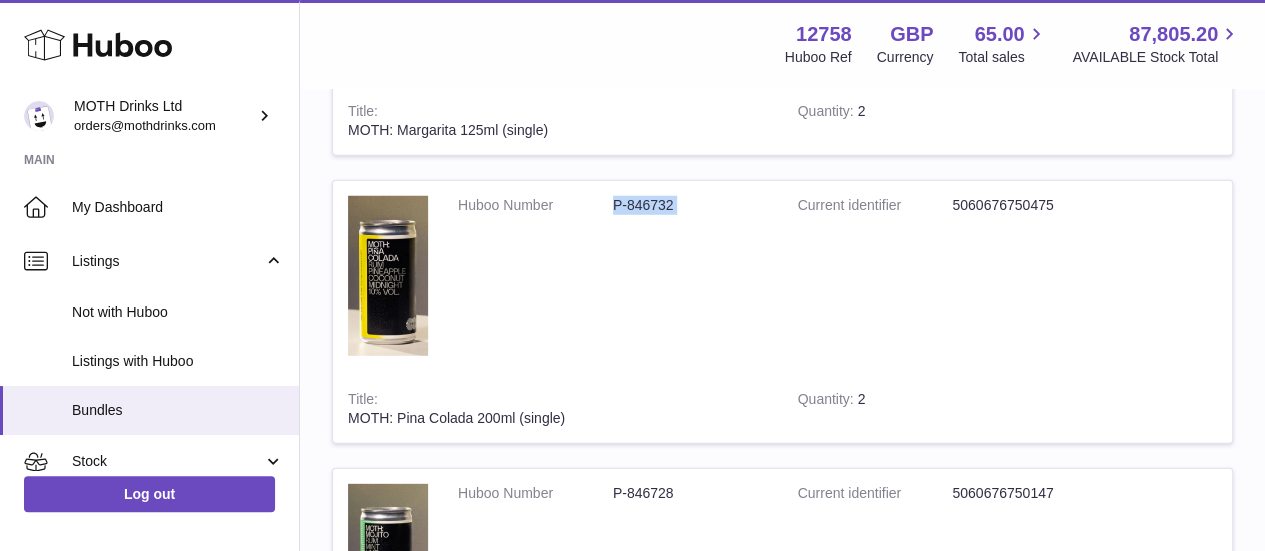 click on "P-846732" at bounding box center (690, 205) 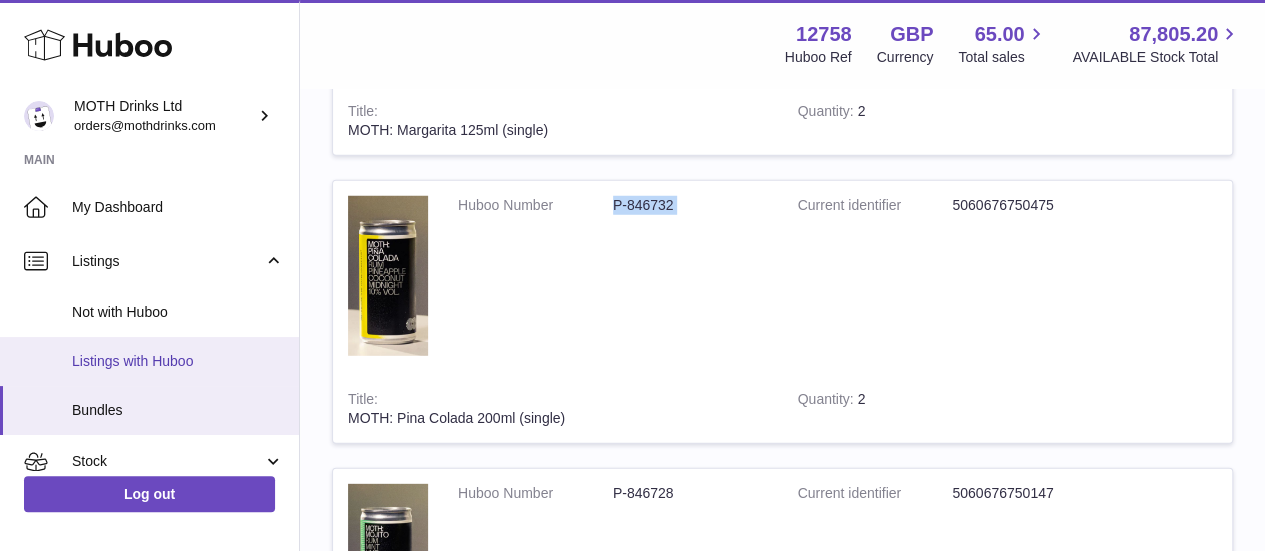 click on "Listings with Huboo" at bounding box center (149, 361) 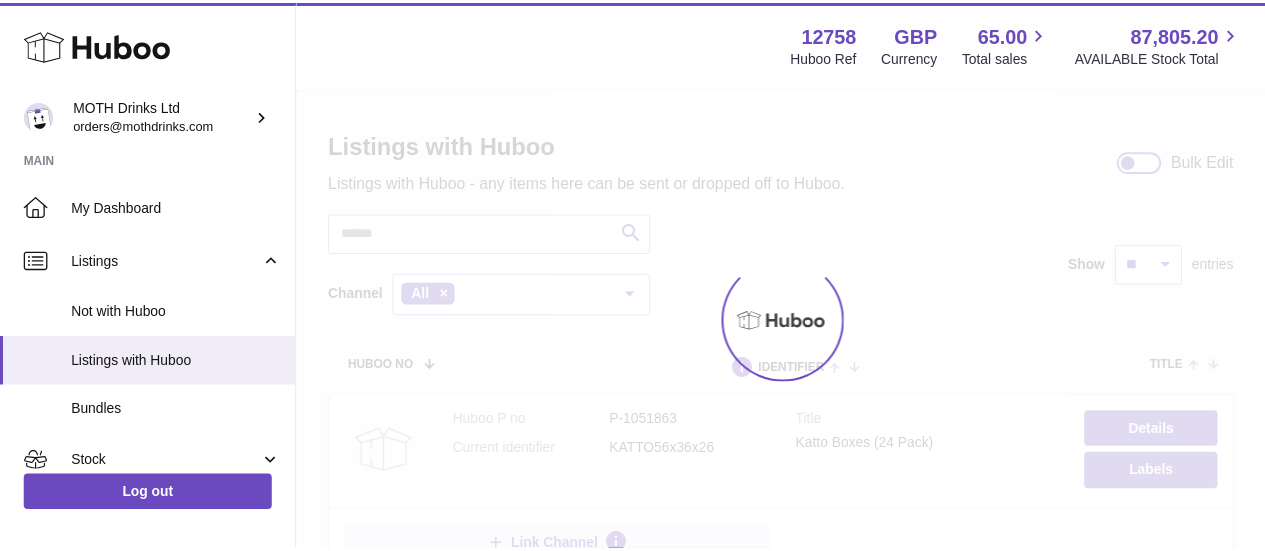 scroll, scrollTop: 0, scrollLeft: 0, axis: both 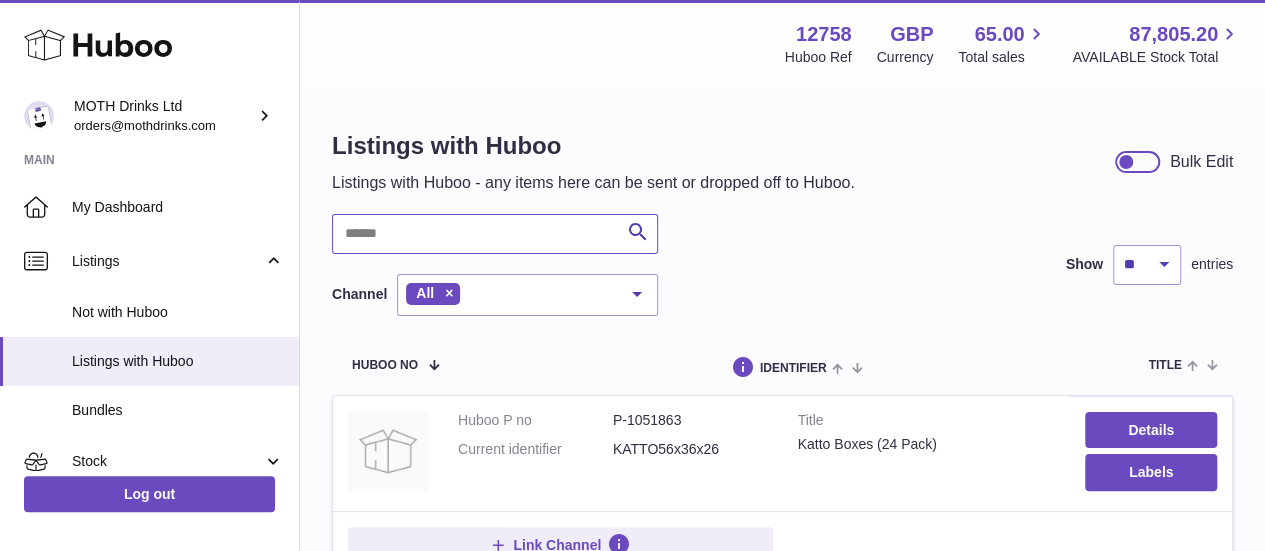 click at bounding box center [495, 234] 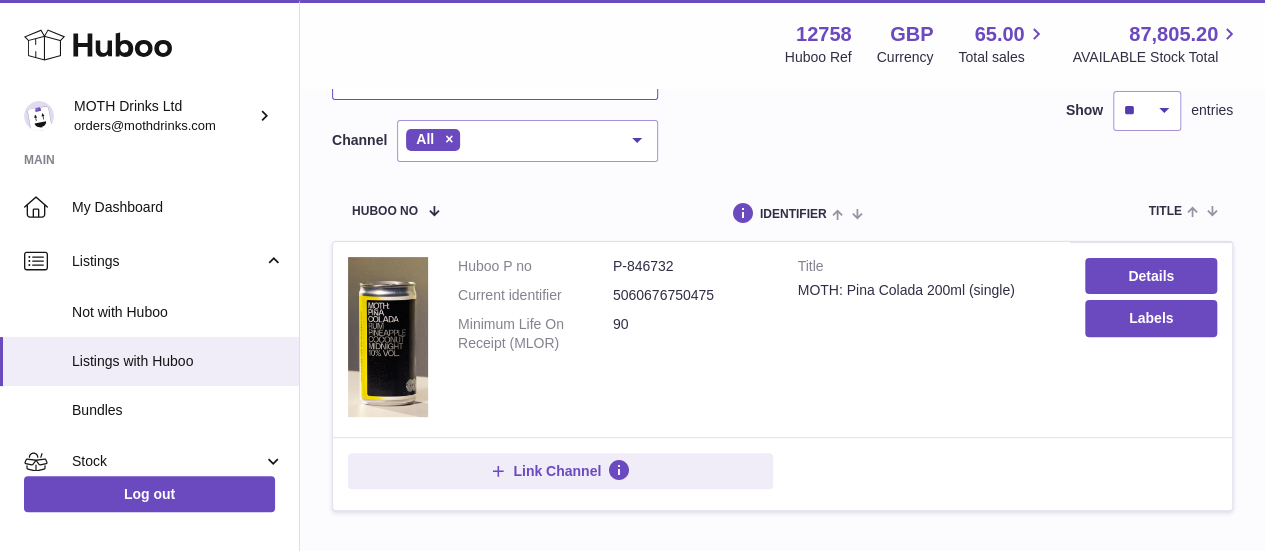 scroll, scrollTop: 184, scrollLeft: 0, axis: vertical 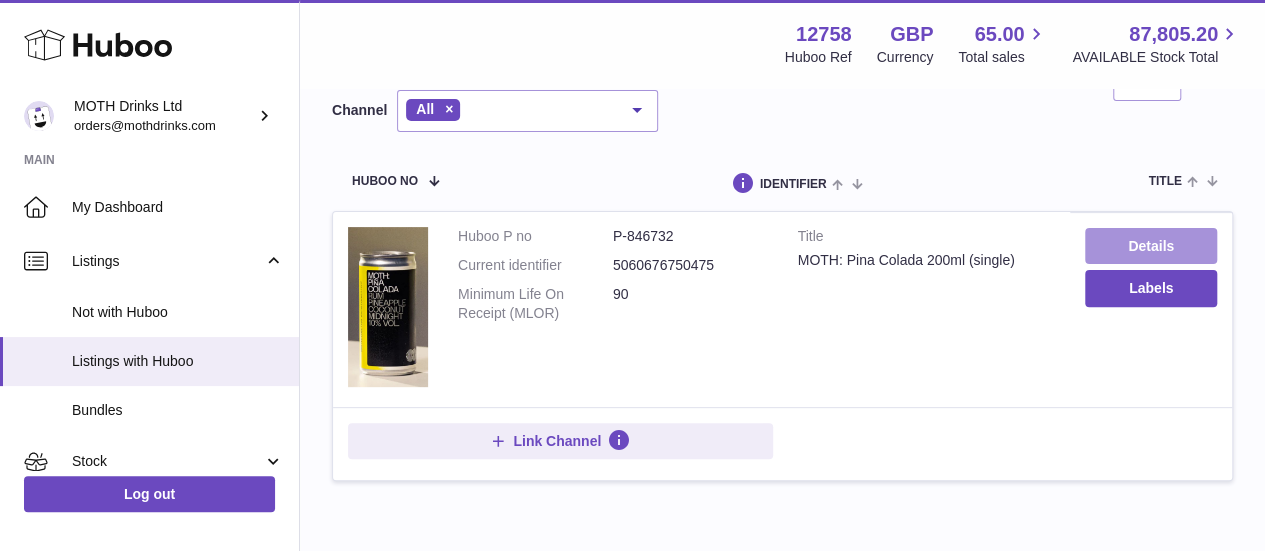 type on "********" 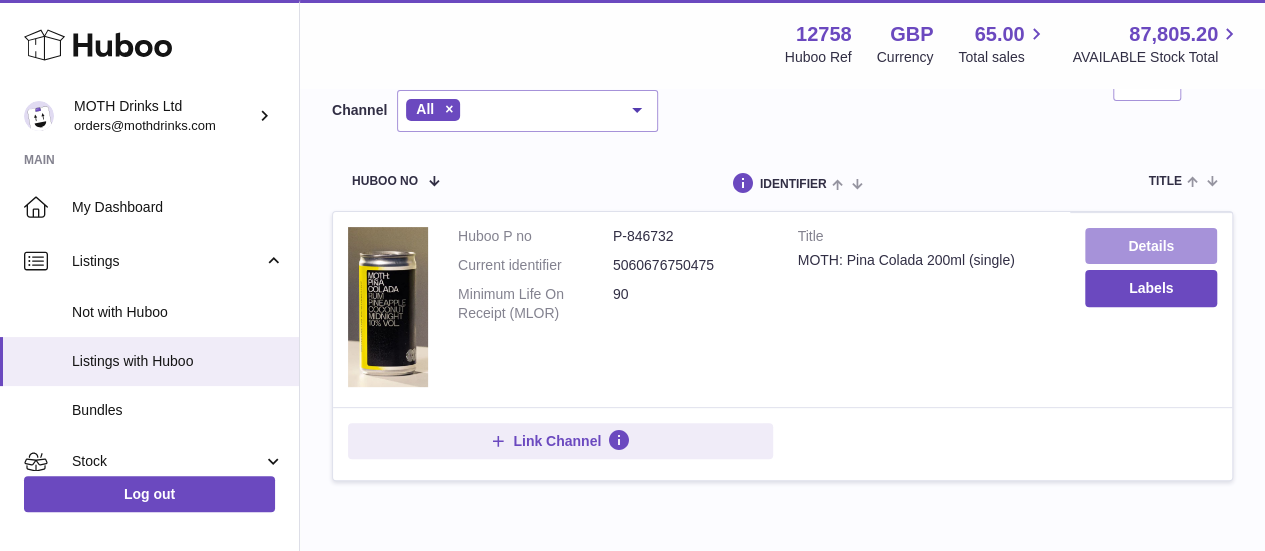 click on "Details" at bounding box center (1151, 246) 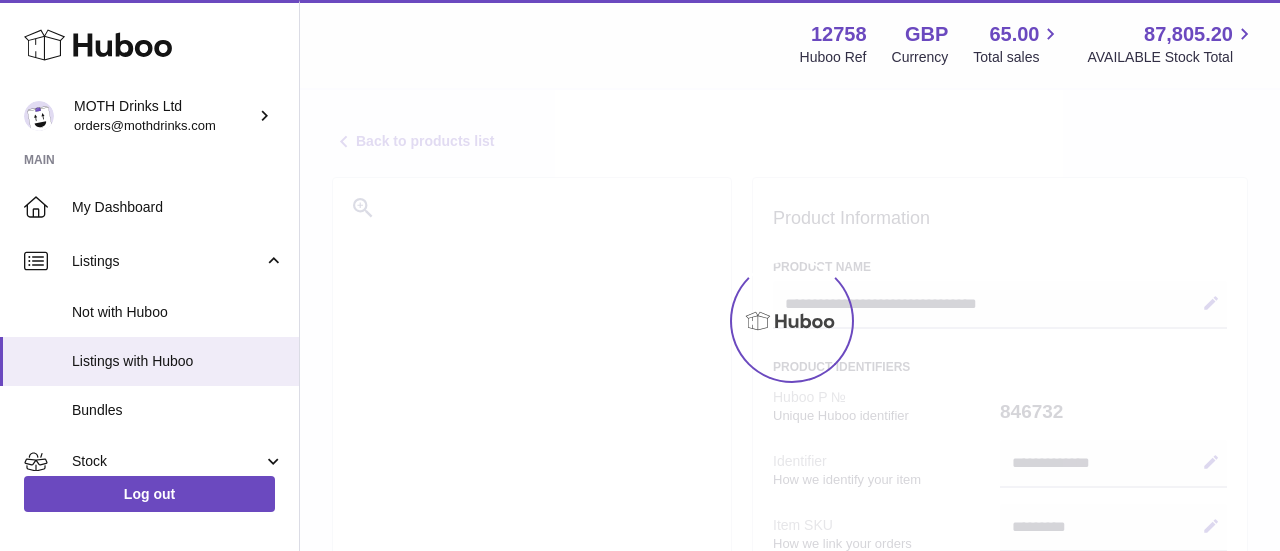 select on "***" 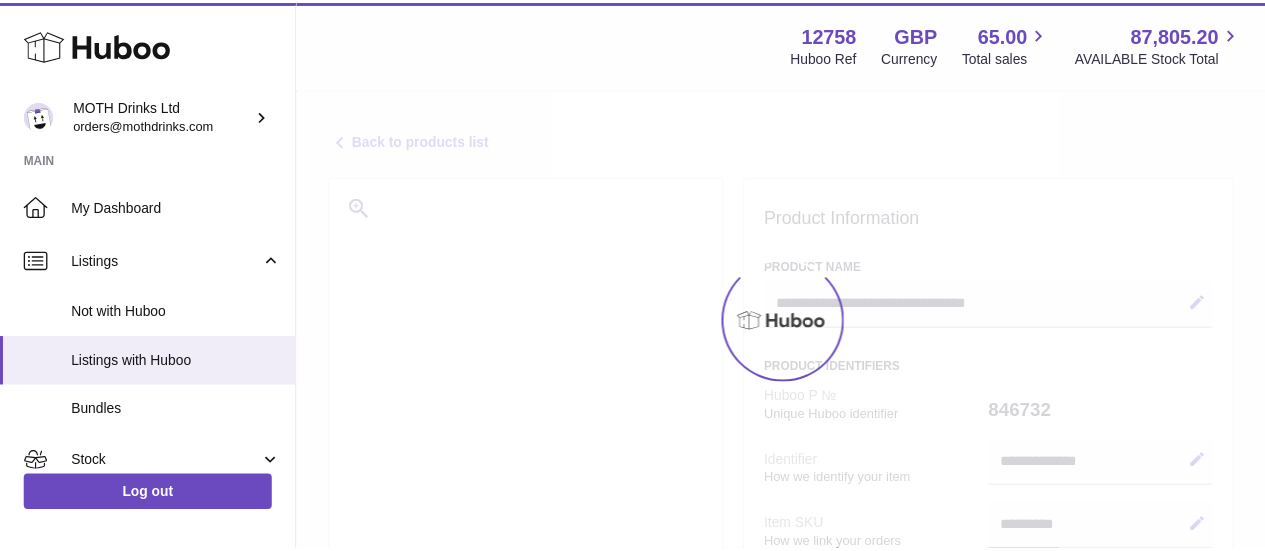 scroll, scrollTop: 0, scrollLeft: 0, axis: both 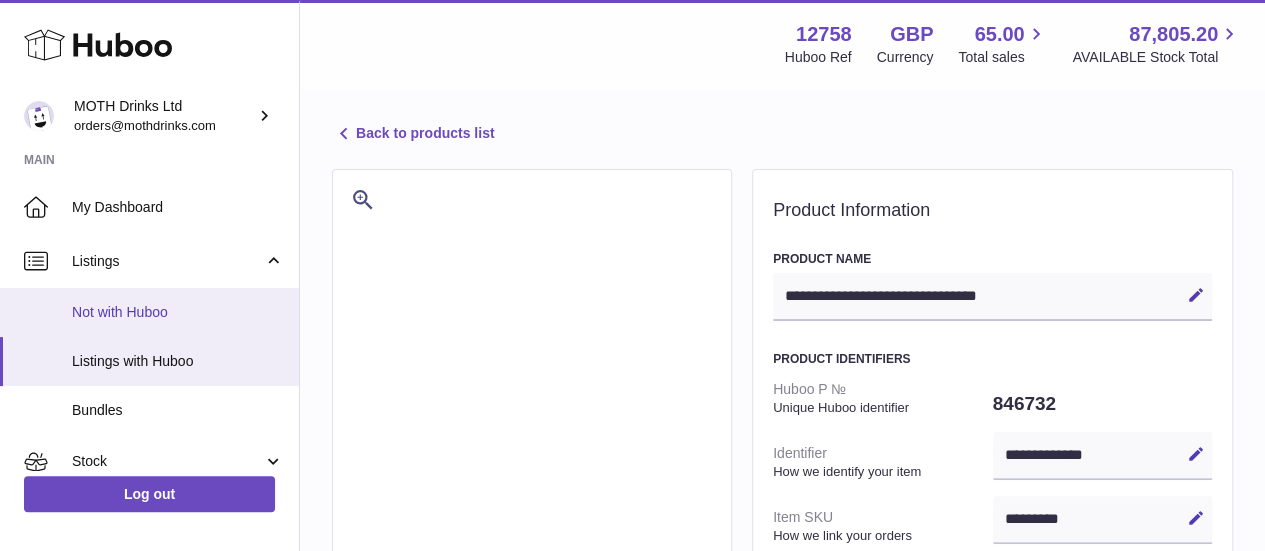 click on "Not with Huboo" at bounding box center [149, 312] 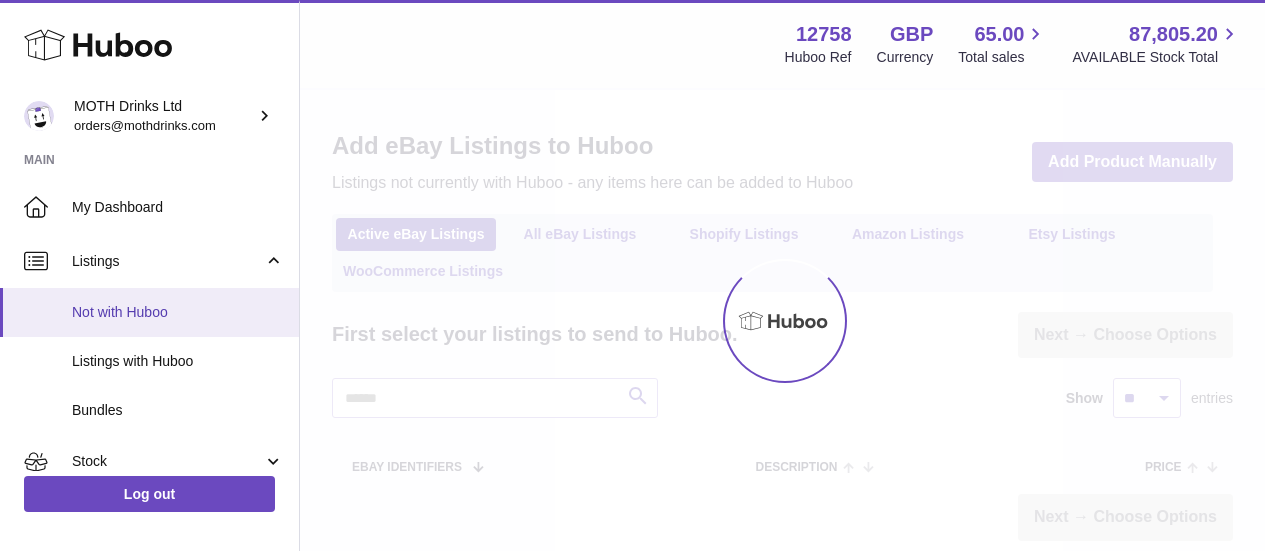 scroll, scrollTop: 0, scrollLeft: 0, axis: both 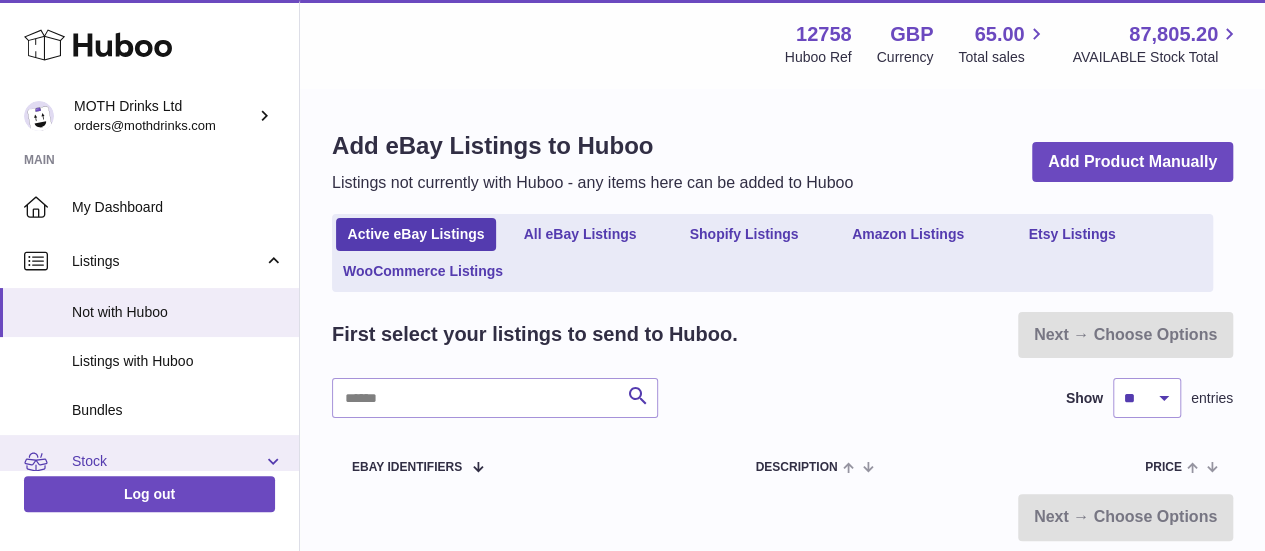 click on "Stock" at bounding box center [167, 461] 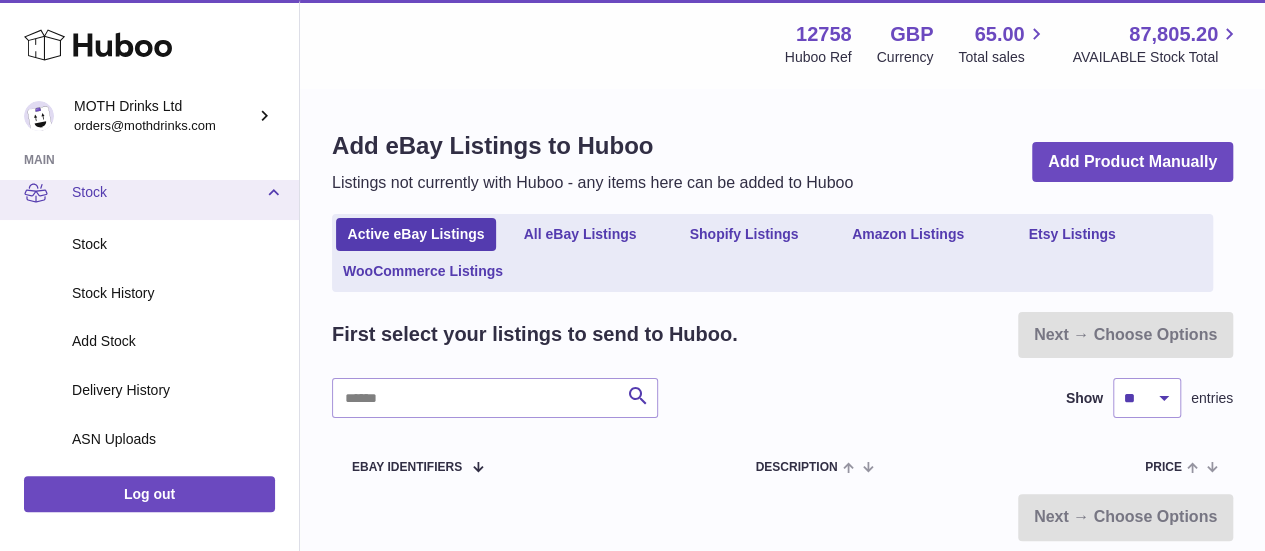 scroll, scrollTop: 271, scrollLeft: 0, axis: vertical 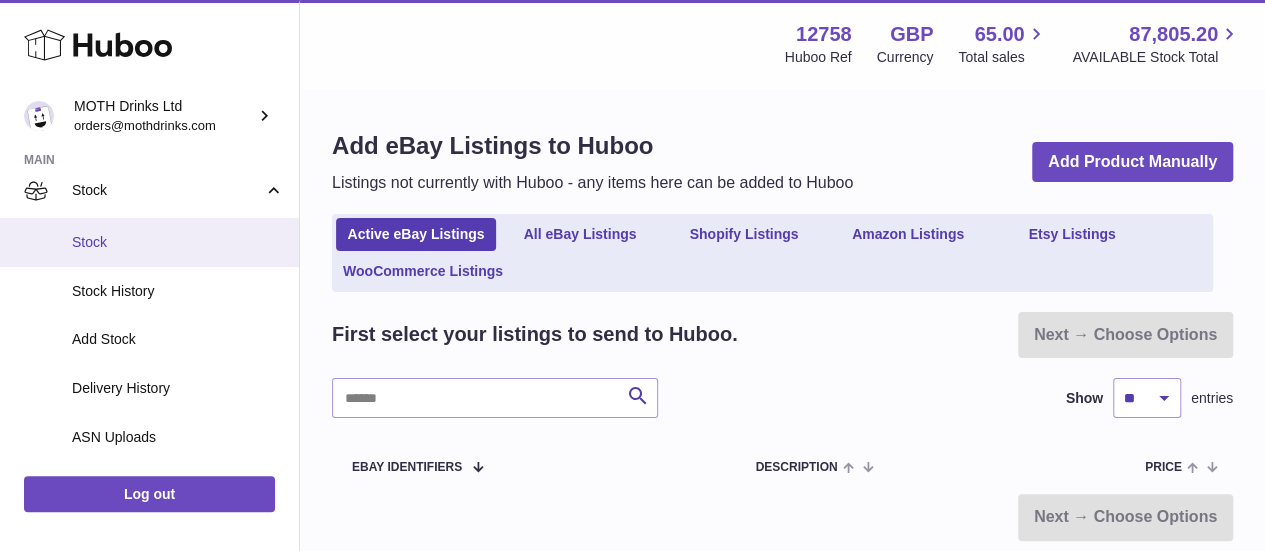 click on "Stock" at bounding box center [178, 242] 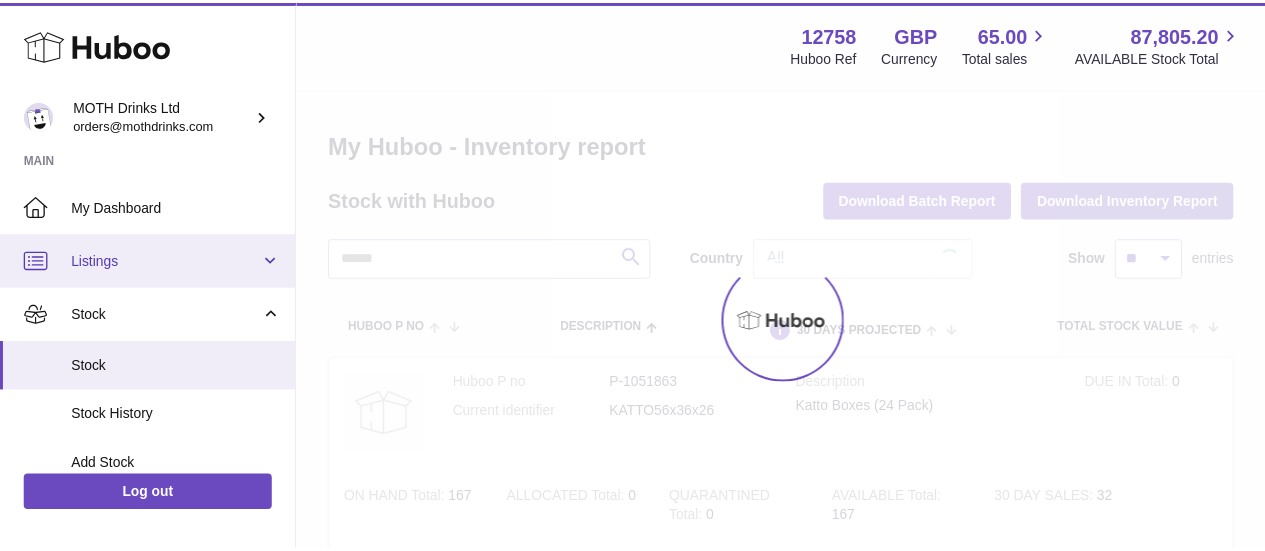 scroll, scrollTop: 0, scrollLeft: 0, axis: both 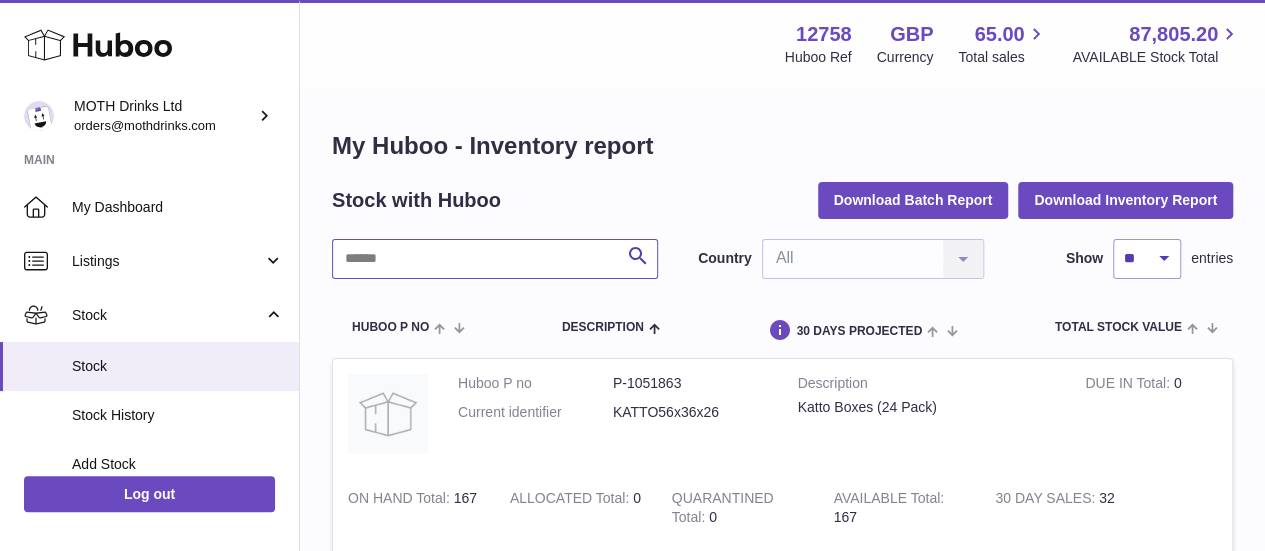 click at bounding box center (495, 259) 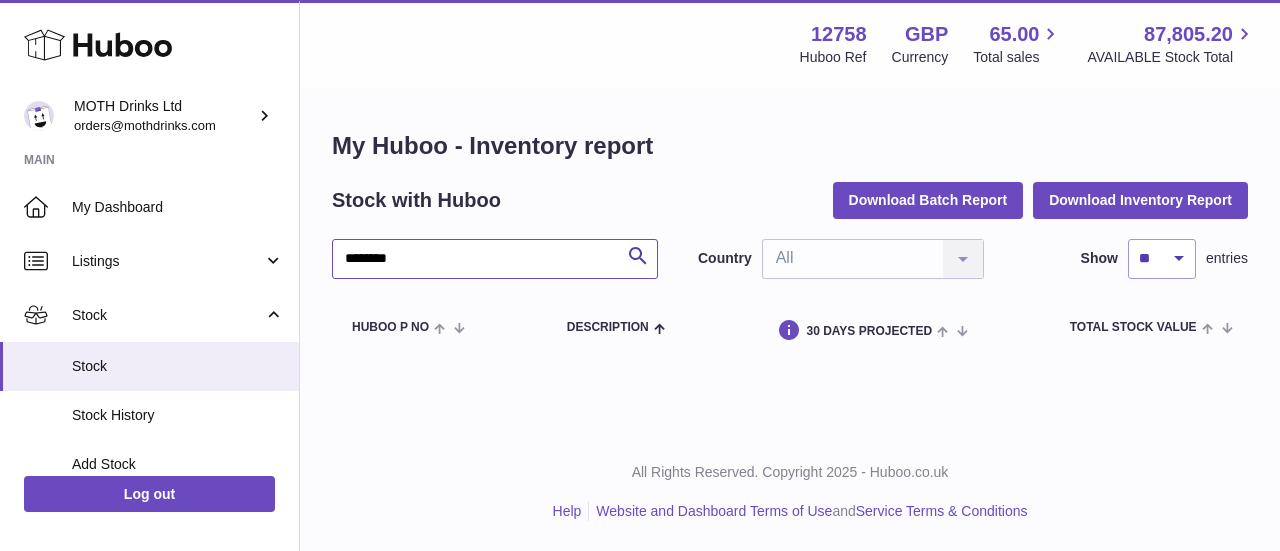 click on "********" at bounding box center [495, 259] 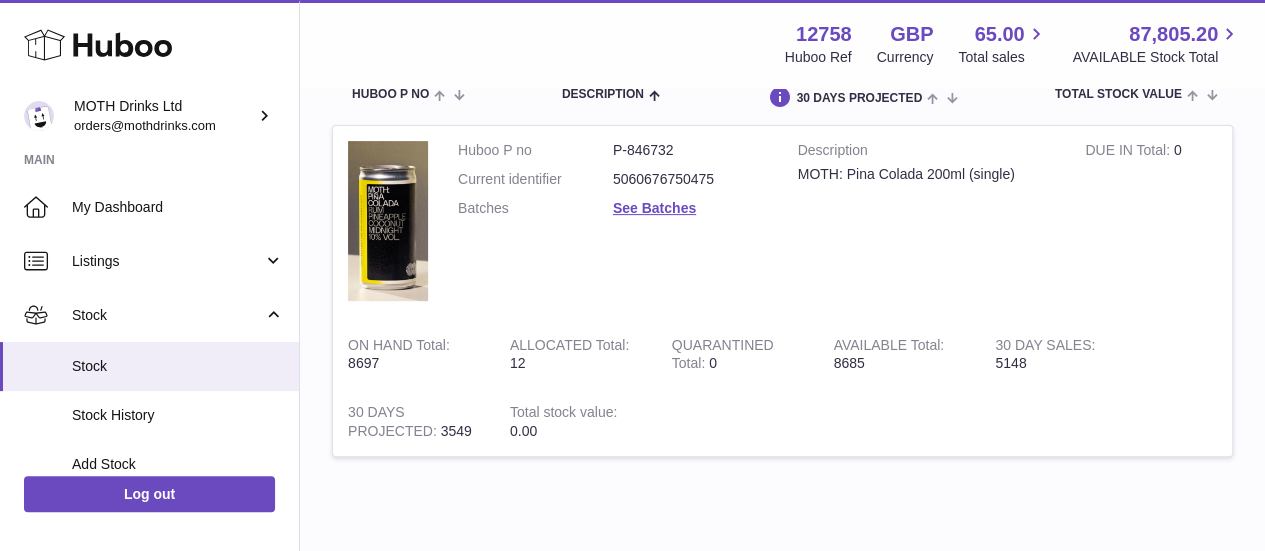 scroll, scrollTop: 239, scrollLeft: 0, axis: vertical 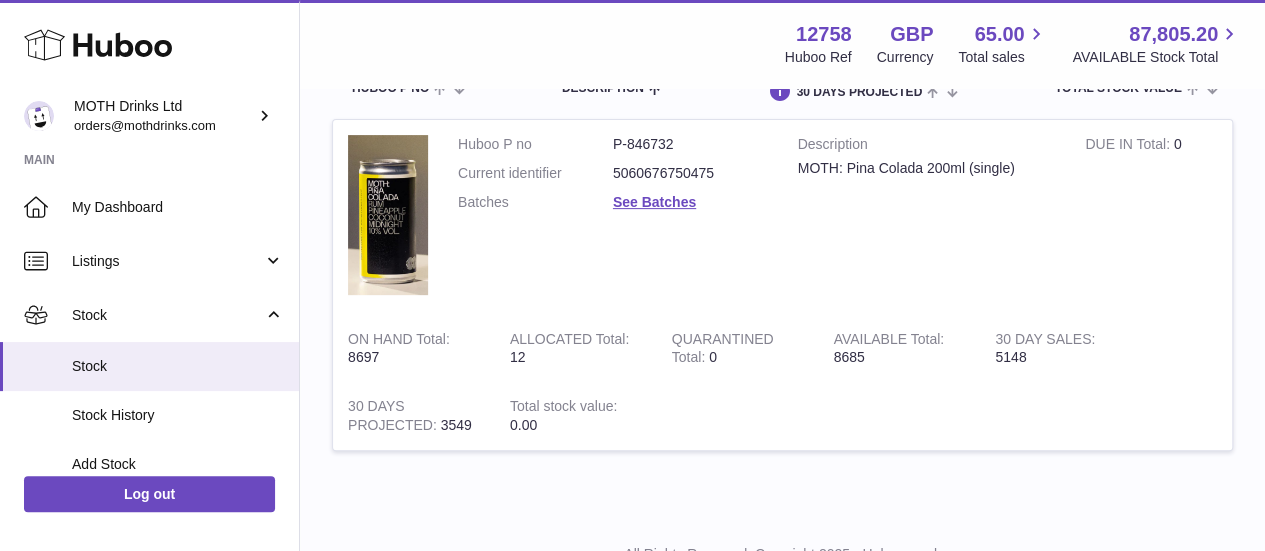 type on "******" 